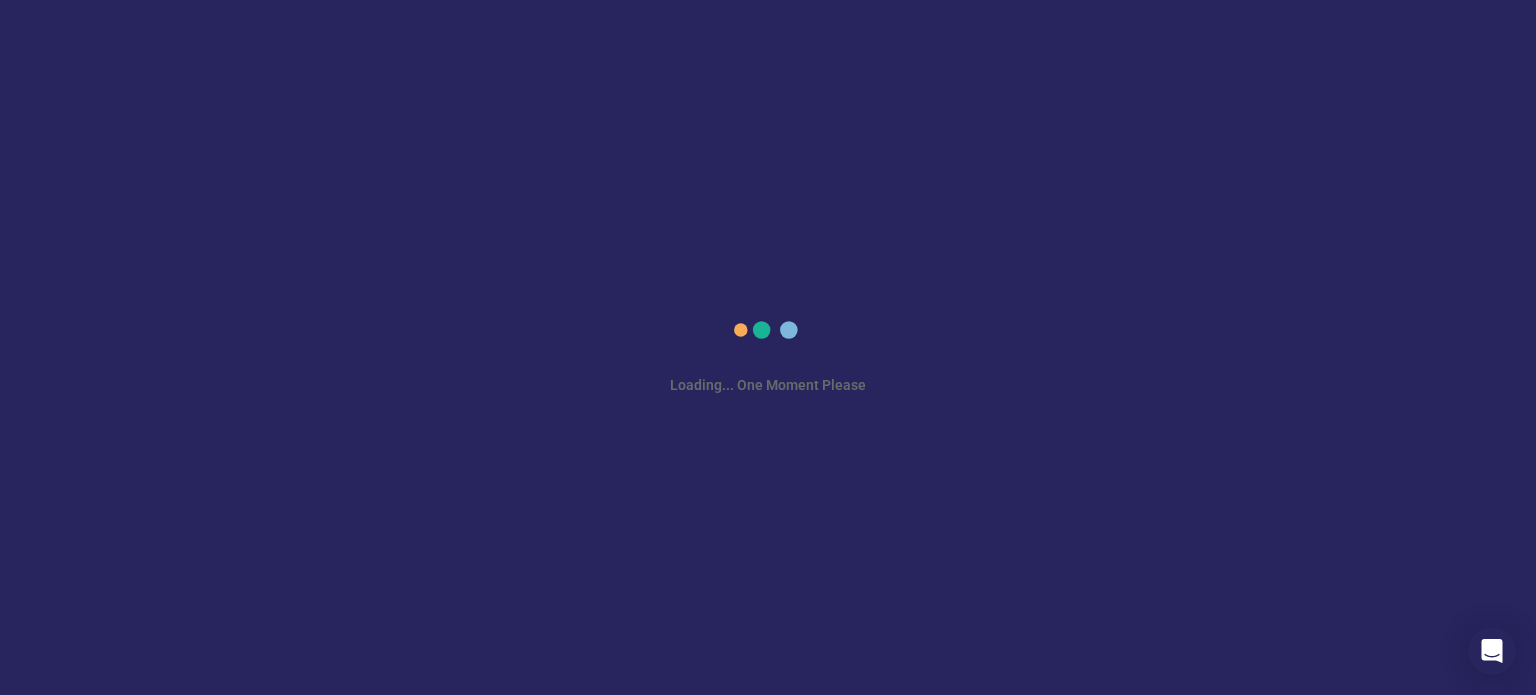 scroll, scrollTop: 0, scrollLeft: 0, axis: both 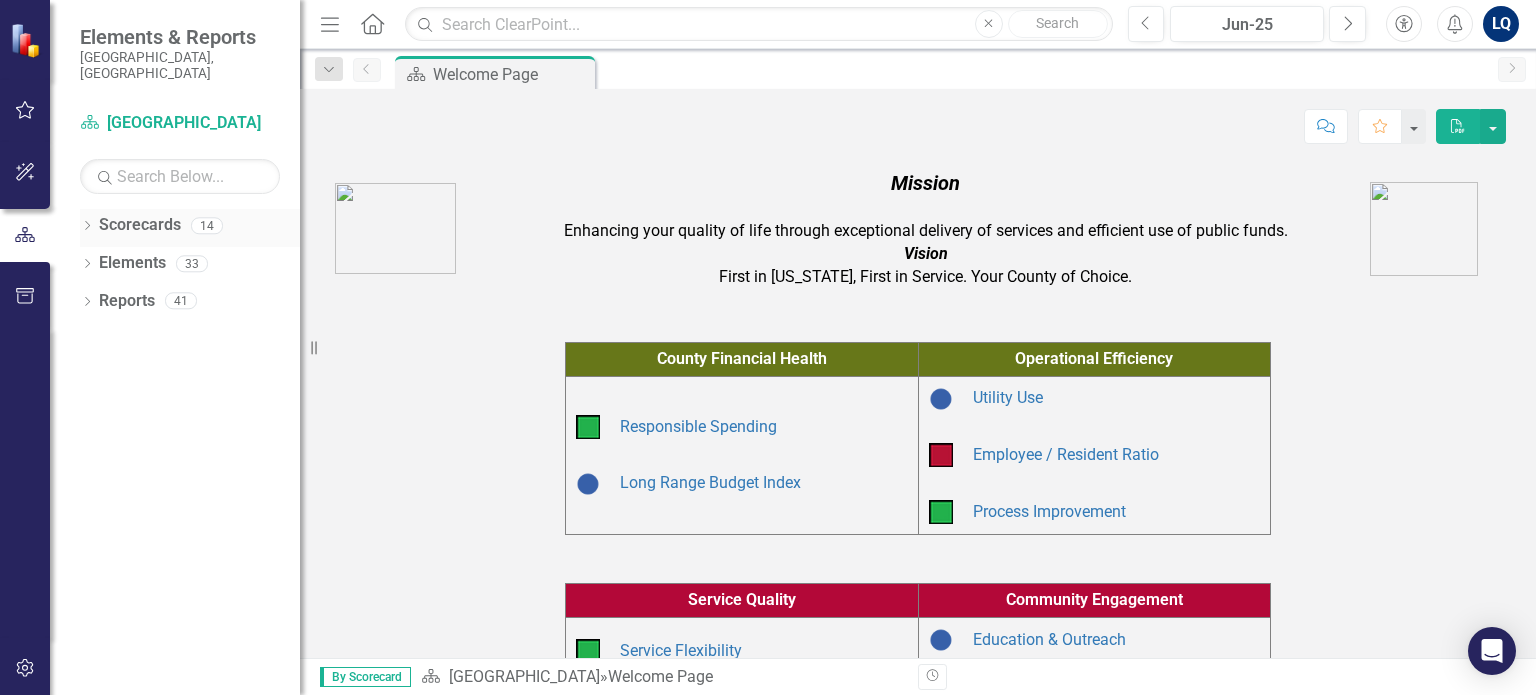 click on "Dropdown" 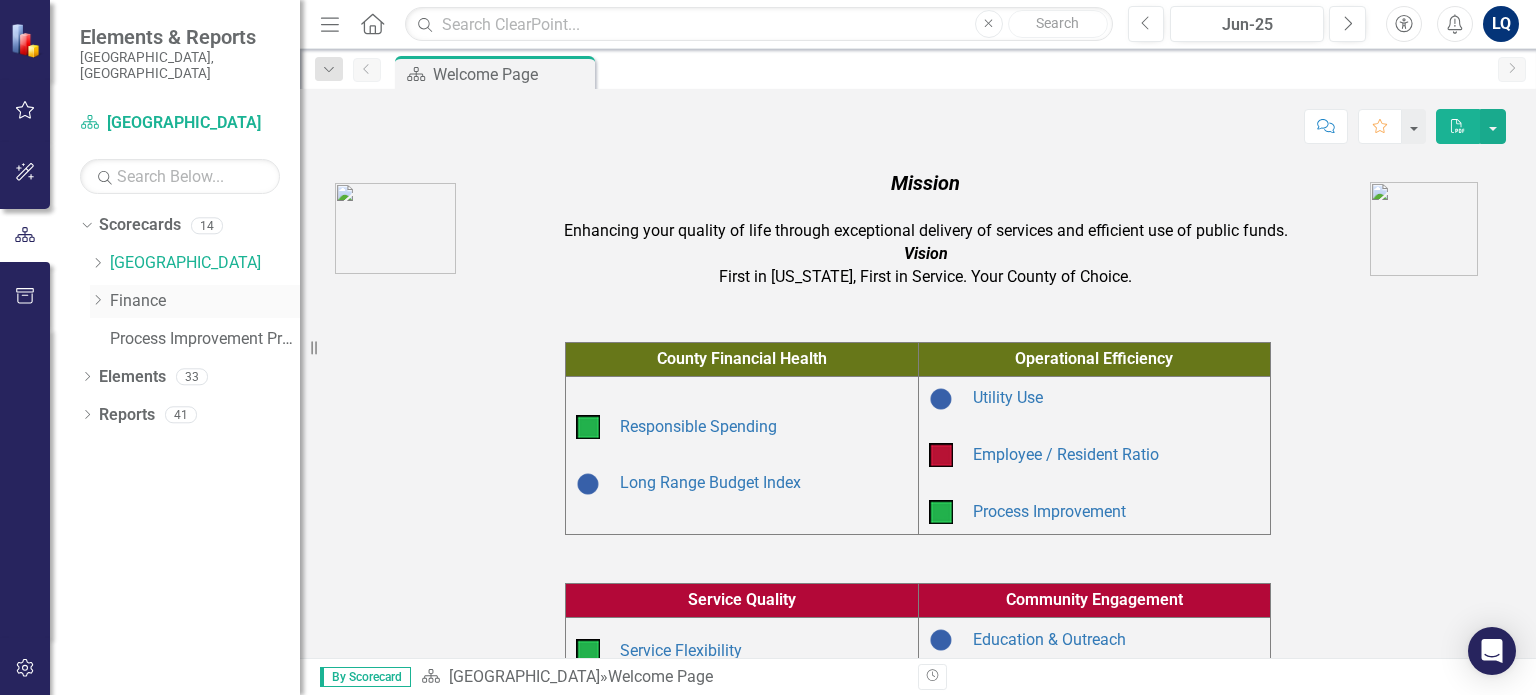 click on "Dropdown" 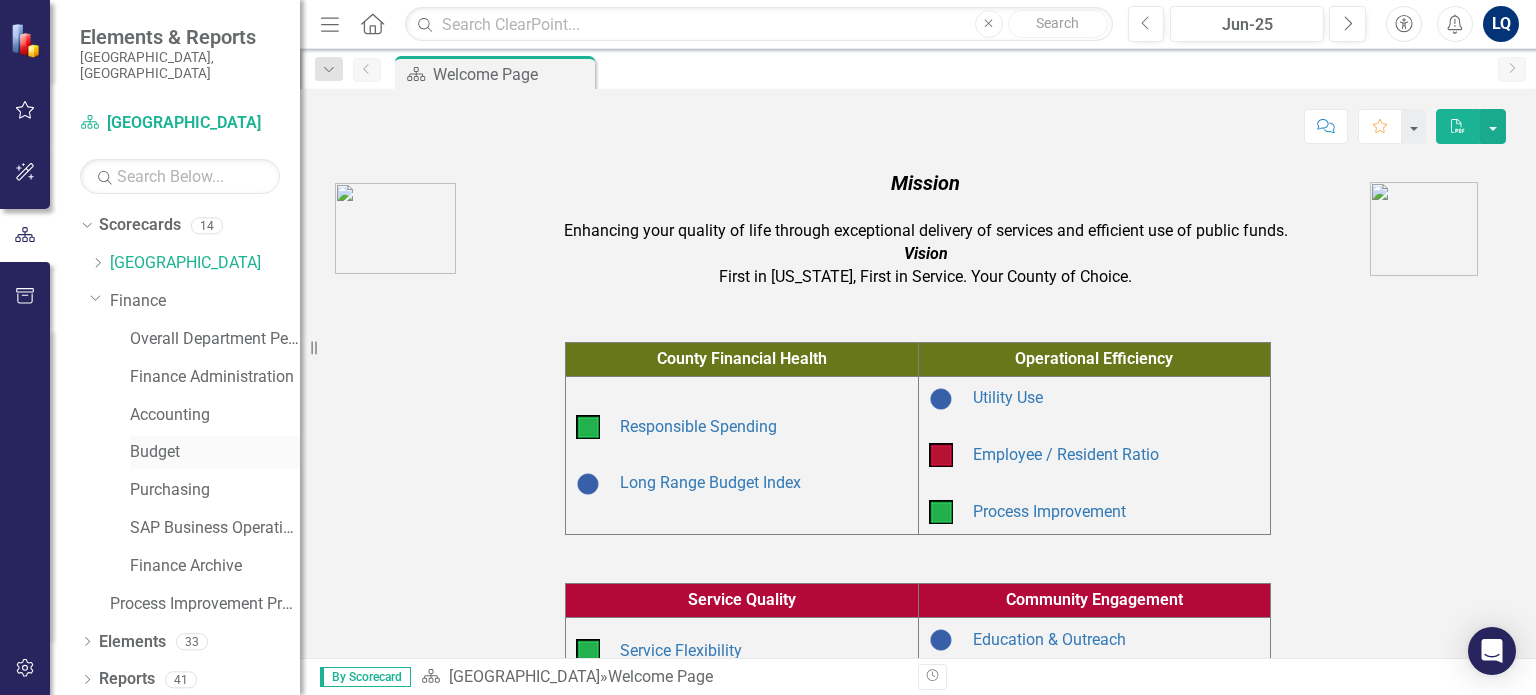 click on "Budget" at bounding box center (215, 452) 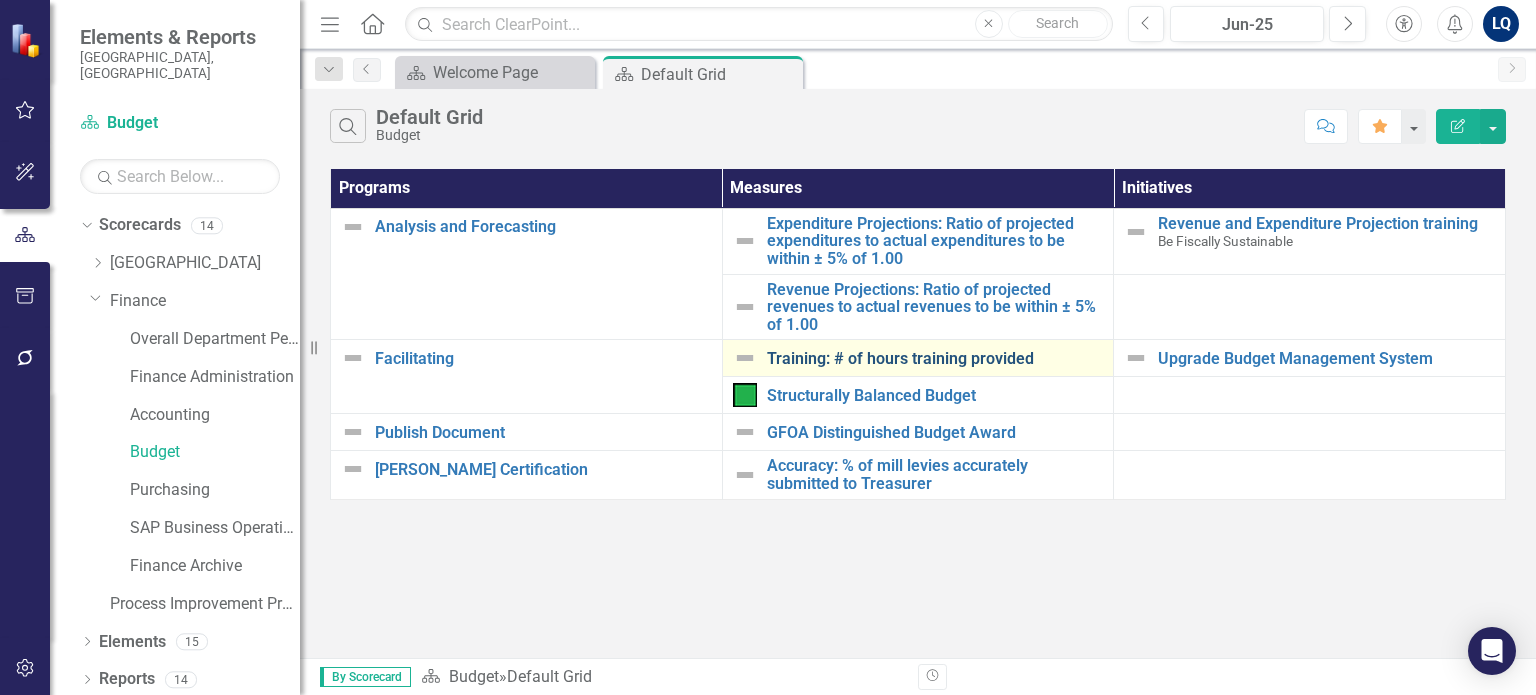 click on "Training: # of hours training provided" at bounding box center (935, 359) 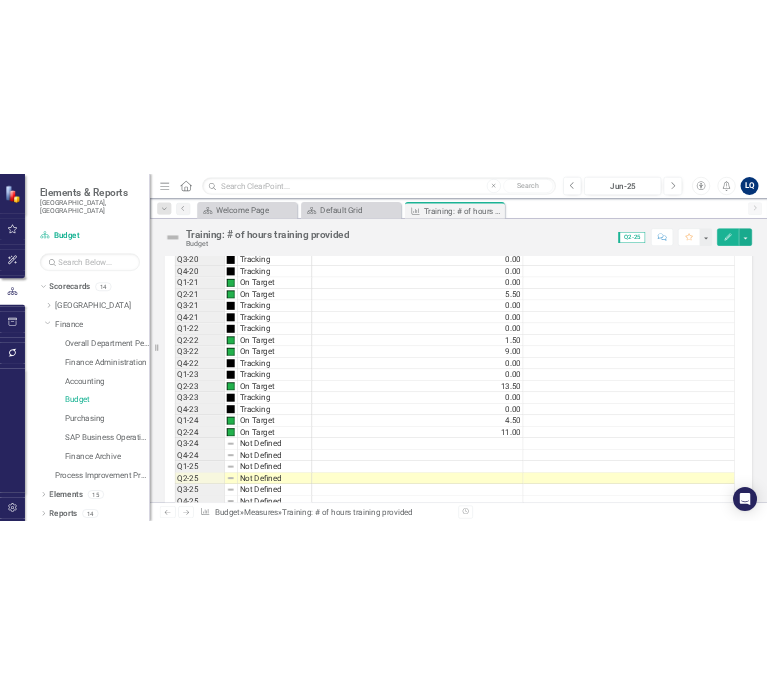 scroll, scrollTop: 1332, scrollLeft: 0, axis: vertical 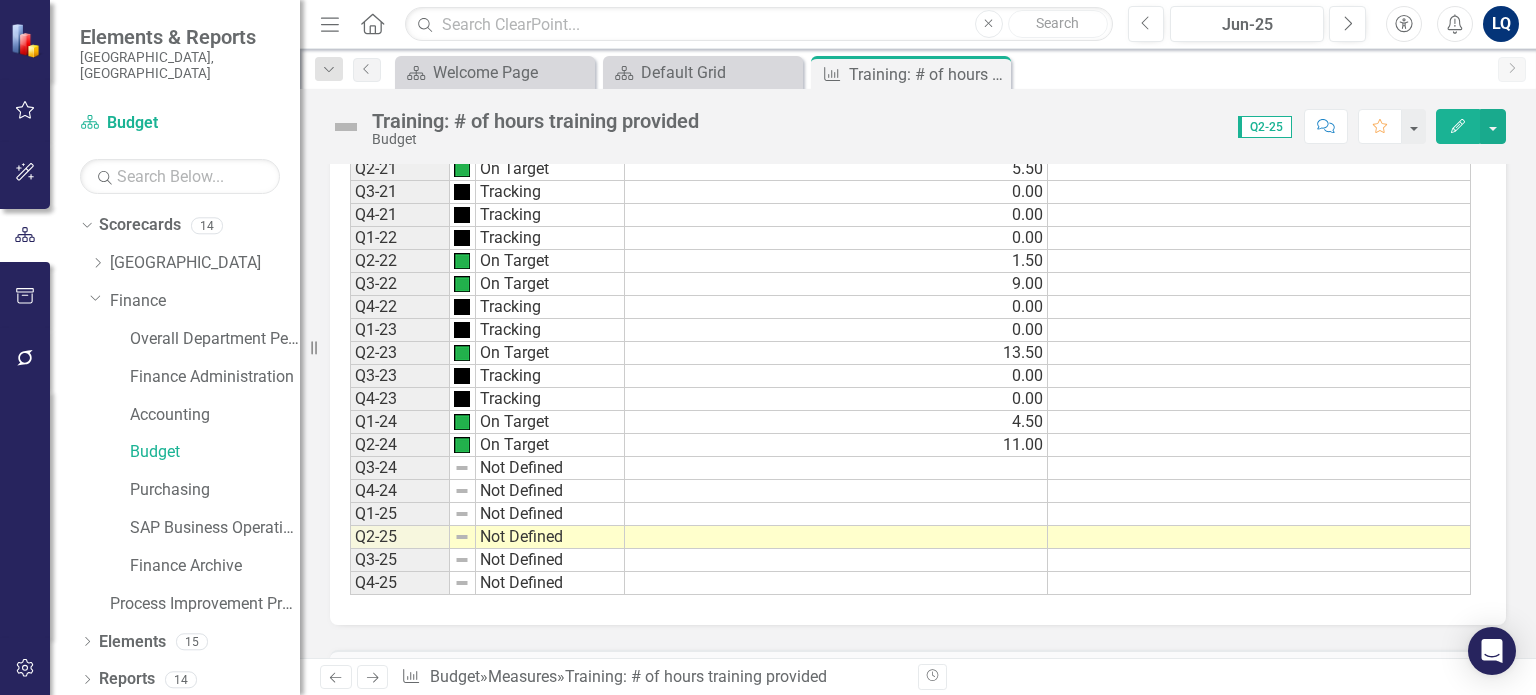 drag, startPoint x: 632, startPoint y: 523, endPoint x: 923, endPoint y: 255, distance: 395.60712 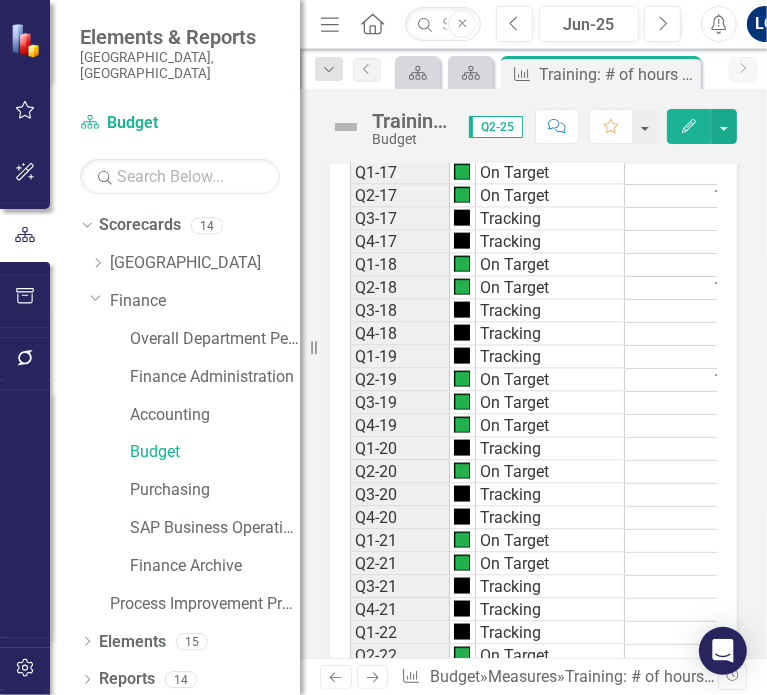 scroll, scrollTop: 1726, scrollLeft: 0, axis: vertical 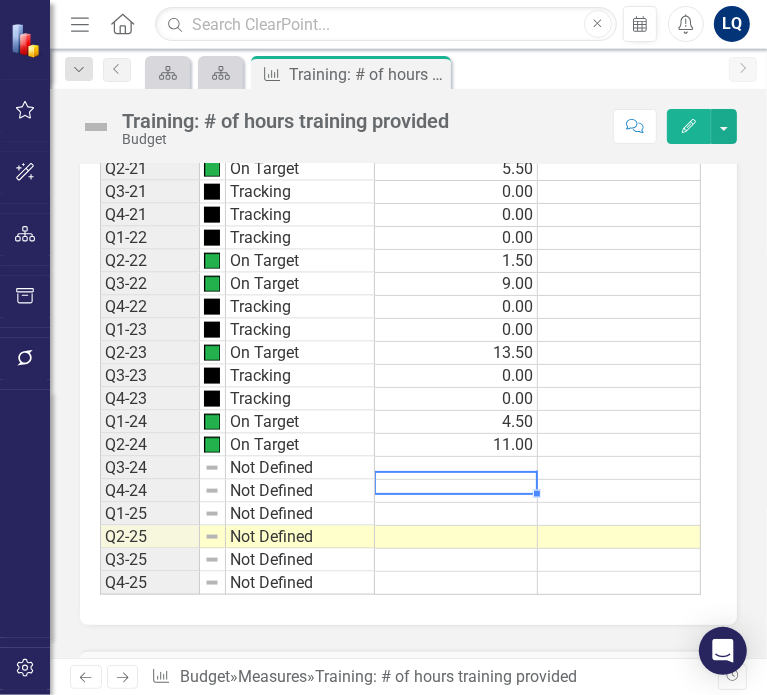 click on "Period Status Actual Target Q1-14 Not Defined Q2-14 Not Defined Q3-14 Not Defined Q4-14 Not Defined Q1-15 Not Defined Q2-15 Not Defined Q3-15 Not Defined Q4-15 Not Defined Q1-16 Not Defined Q2-16 Not Defined 9.00 Q3-16 Not Defined 0.00 Q4-16 Not Defined 0.00 Q1-17 On Target 3.50 Q2-17 On Target 12.50 Q3-17 Tracking 0.00 Q4-17 Tracking 0.00 Q1-18 On Target 2.00 Q2-18 On Target 18.00 Q3-18 Tracking 0.00 Q4-18 Tracking 0.00 Q1-19 Tracking 4.00 Q2-19 On Target 14.00 Q3-19 On Target 2.50 Q4-19 On Target 1.50 Q1-20 Tracking 0.00 Q2-20 On Target 9.00 Q3-20 Tracking 0.00 Q4-20 Tracking 0.00 Q1-21 On Target 0.00 Q2-21 On Target 5.50 Q3-21 Tracking 0.00 Q4-21 Tracking 0.00 Q1-22 Tracking 0.00 Q2-22 On Target 1.50 Q3-22 On Target 9.00 Q4-22 Tracking 0.00 Q1-23 Tracking 0.00 Q2-23 On Target 13.50 Q3-23 Tracking 0.00 Q4-23 Tracking 0.00 Q1-24 On Target 4.50 Q2-24 On Target 11.00 Q3-24 Not Defined Q4-24 Not Defined Q1-25 Not Defined Q2-25 Not Defined Q3-25 Not Defined Q4-25 Not Defined" at bounding box center [100, 31] 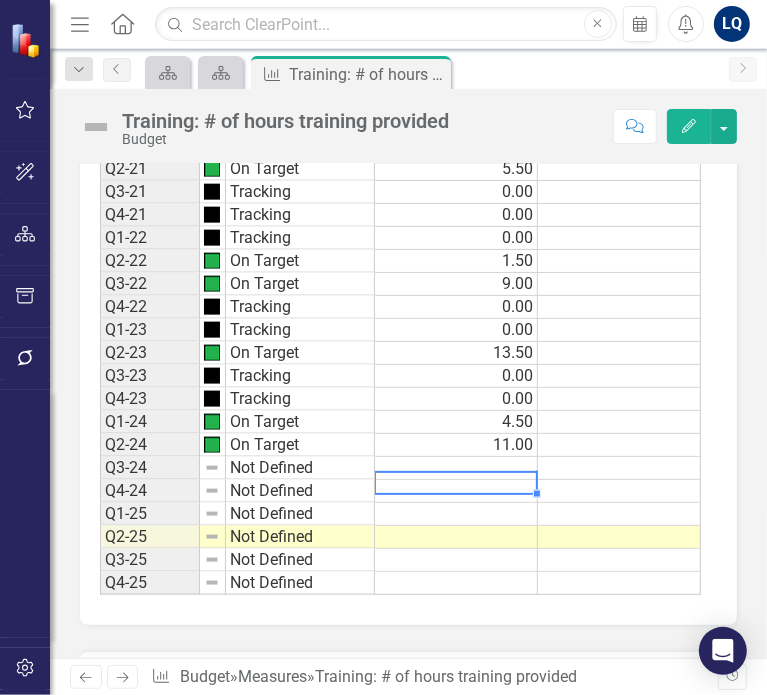 click on "11.00" at bounding box center (456, 445) 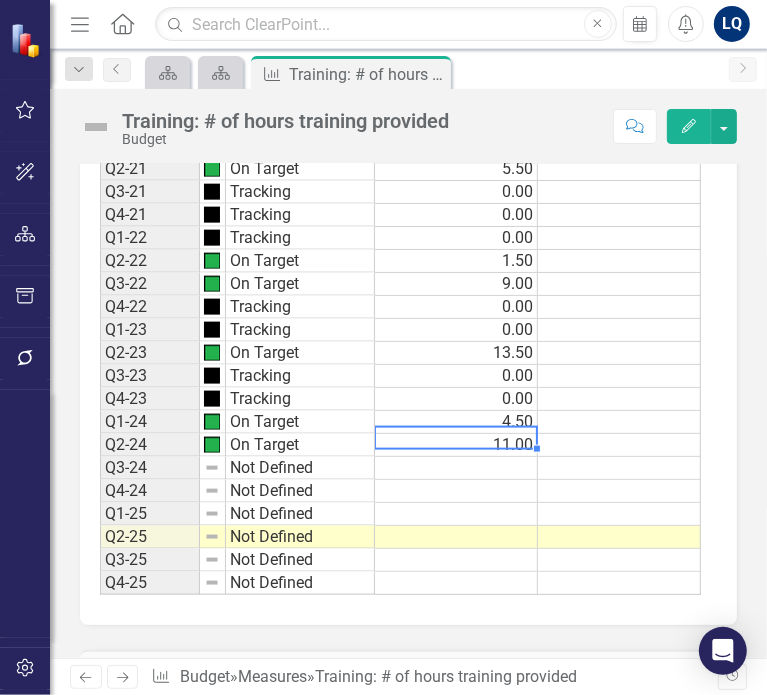 click at bounding box center [456, 468] 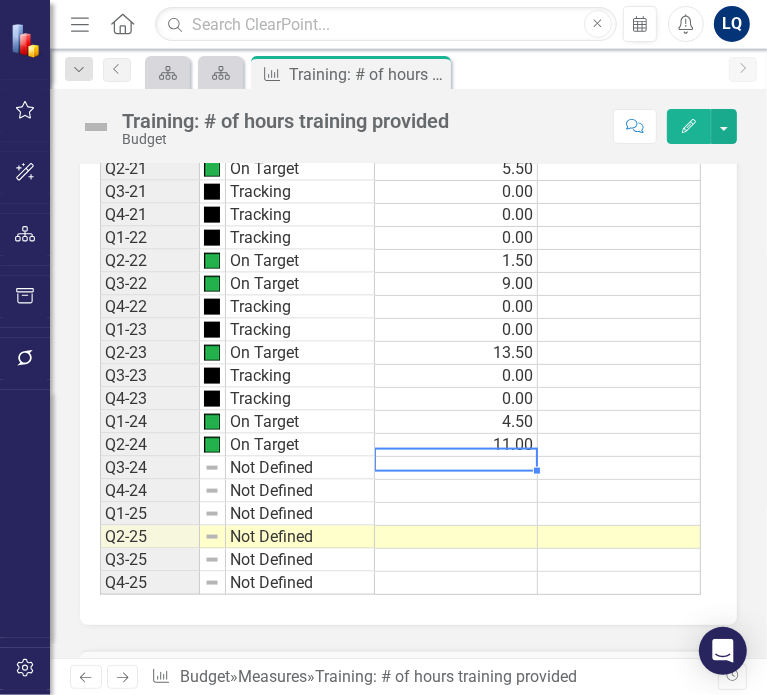type on "4" 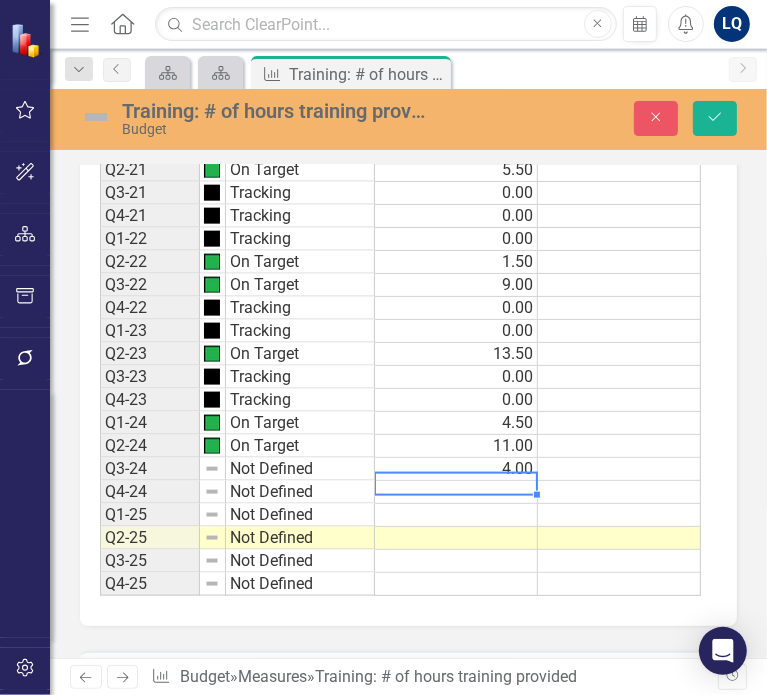 type on "0" 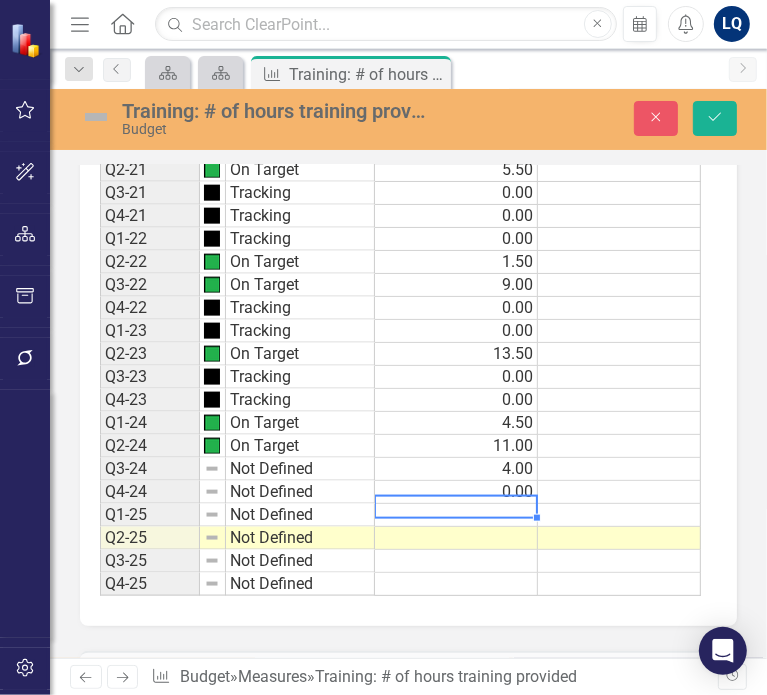 type on "1" 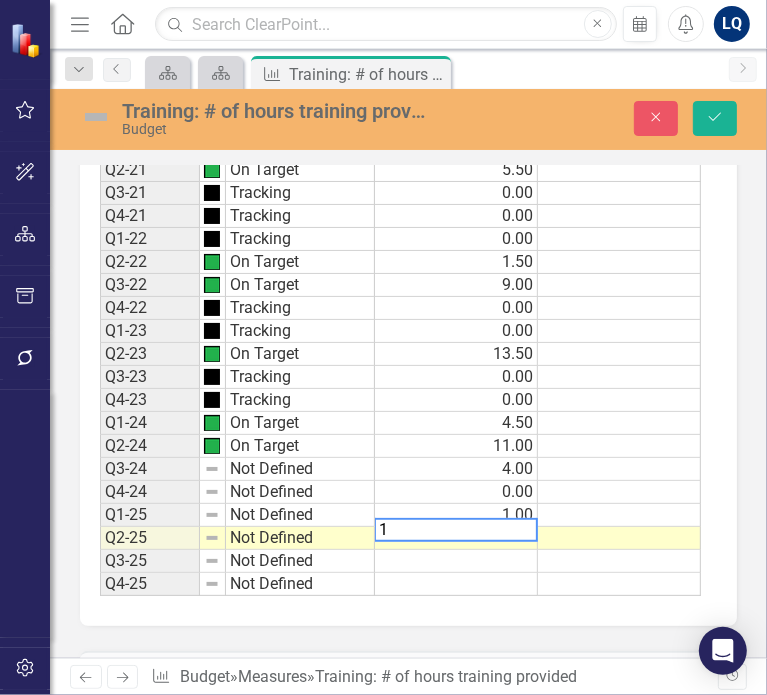 type on "14" 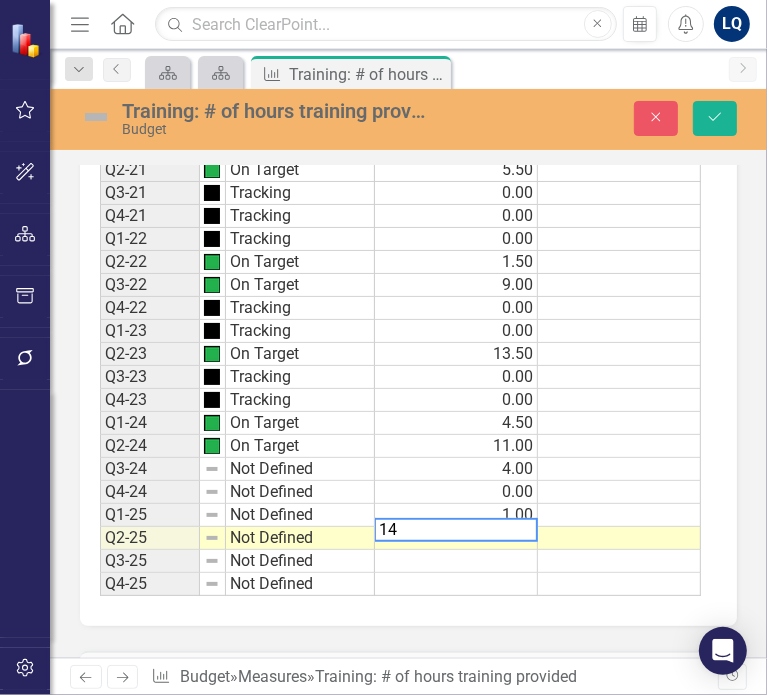 type 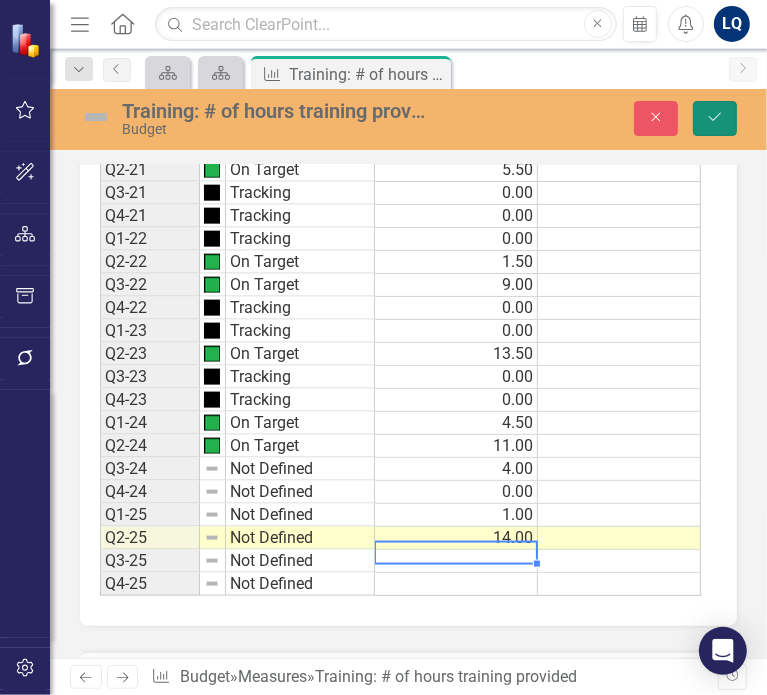 click on "Save" 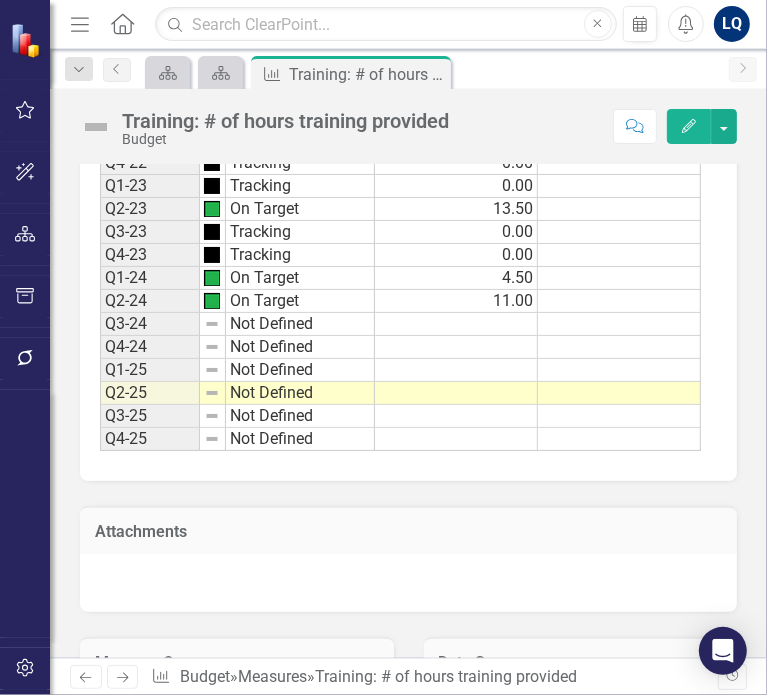 scroll, scrollTop: 1493, scrollLeft: 0, axis: vertical 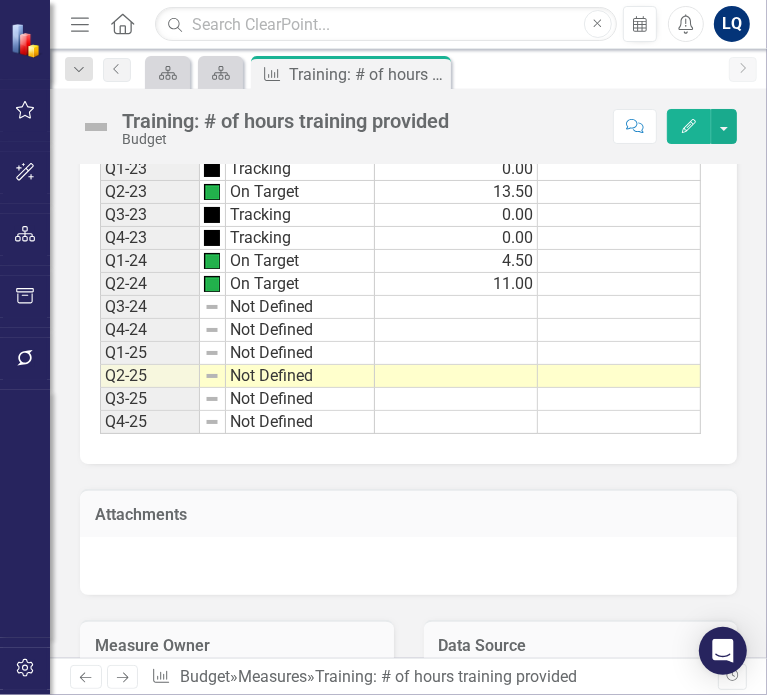 click at bounding box center [456, 307] 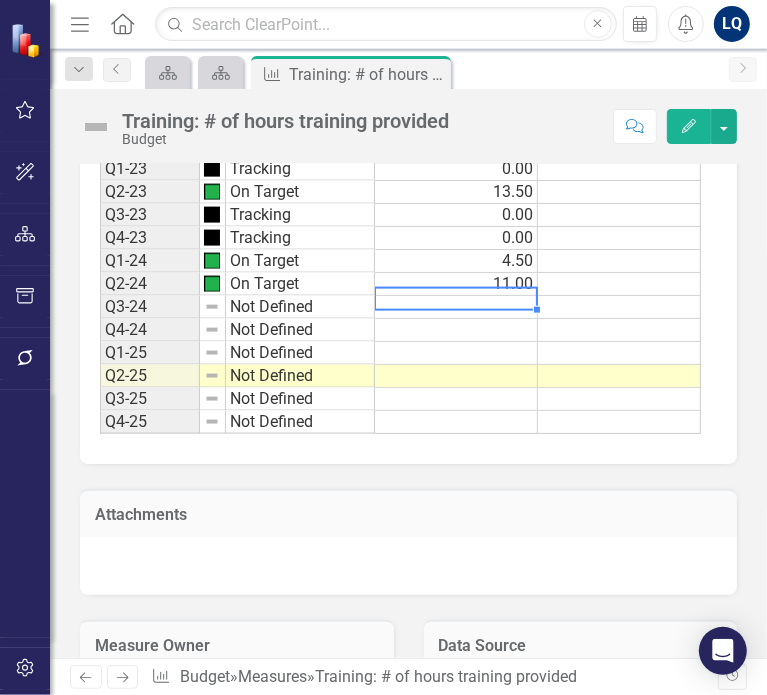 type on "4" 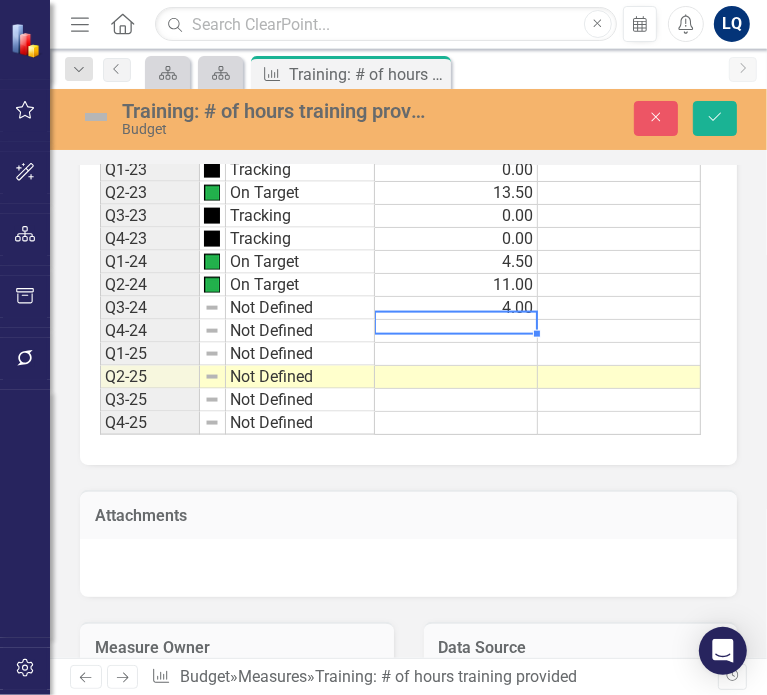 type on "0" 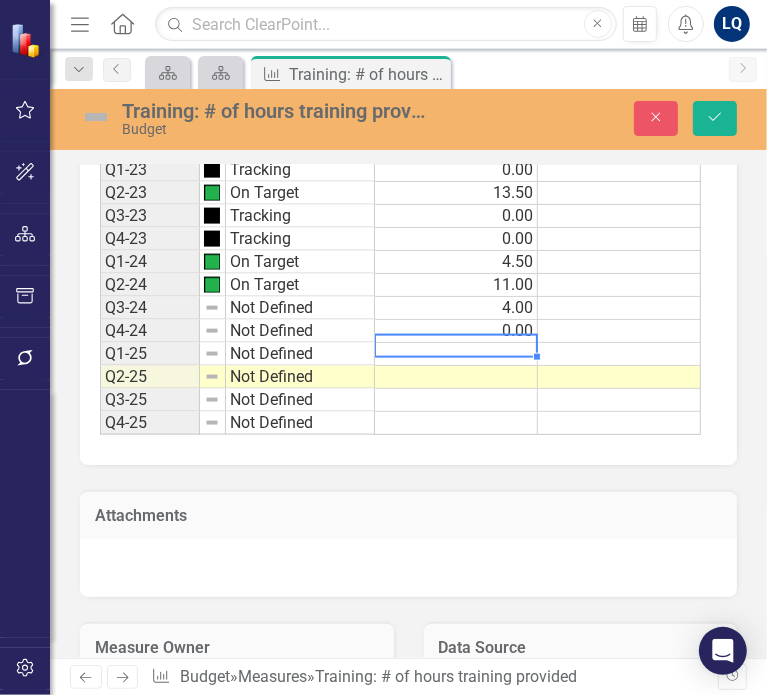 type on "1" 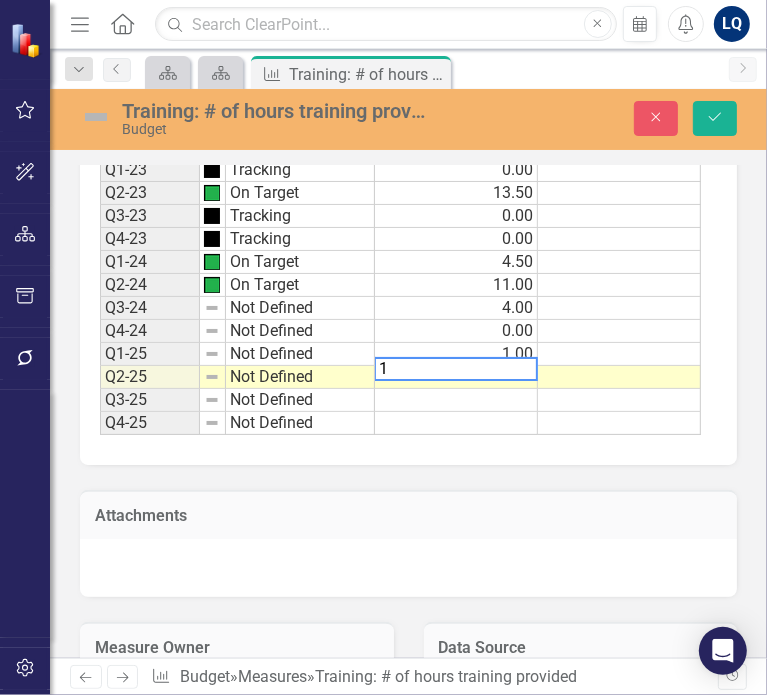 type on "14" 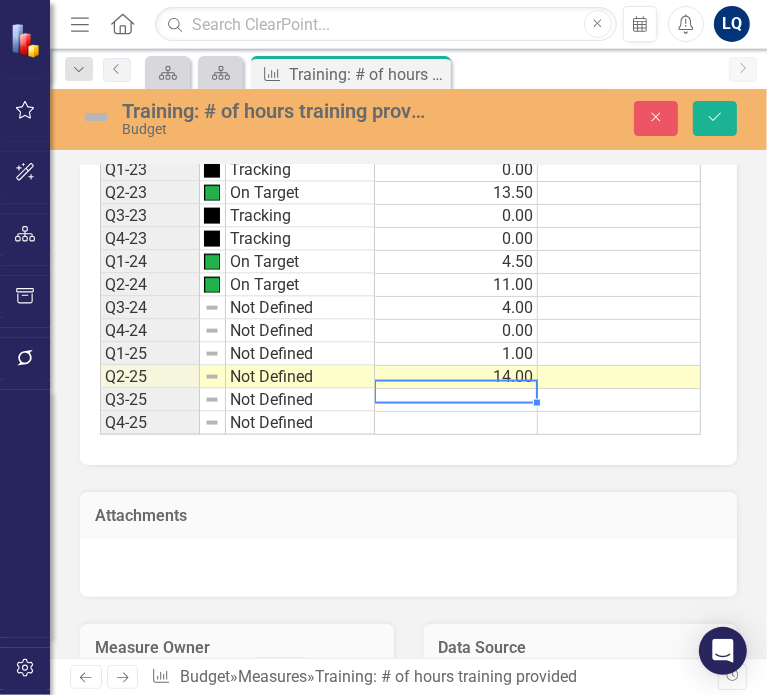 type 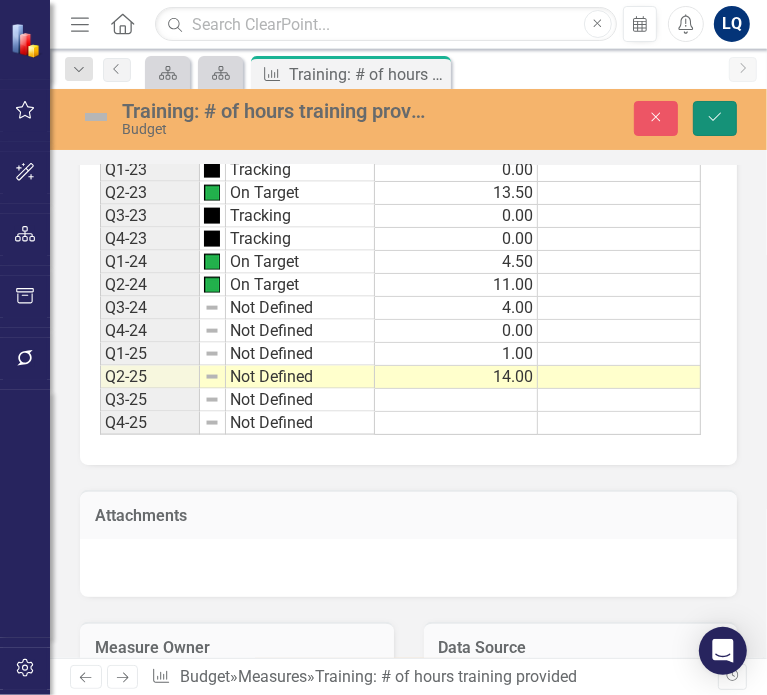 click on "Save" at bounding box center [715, 118] 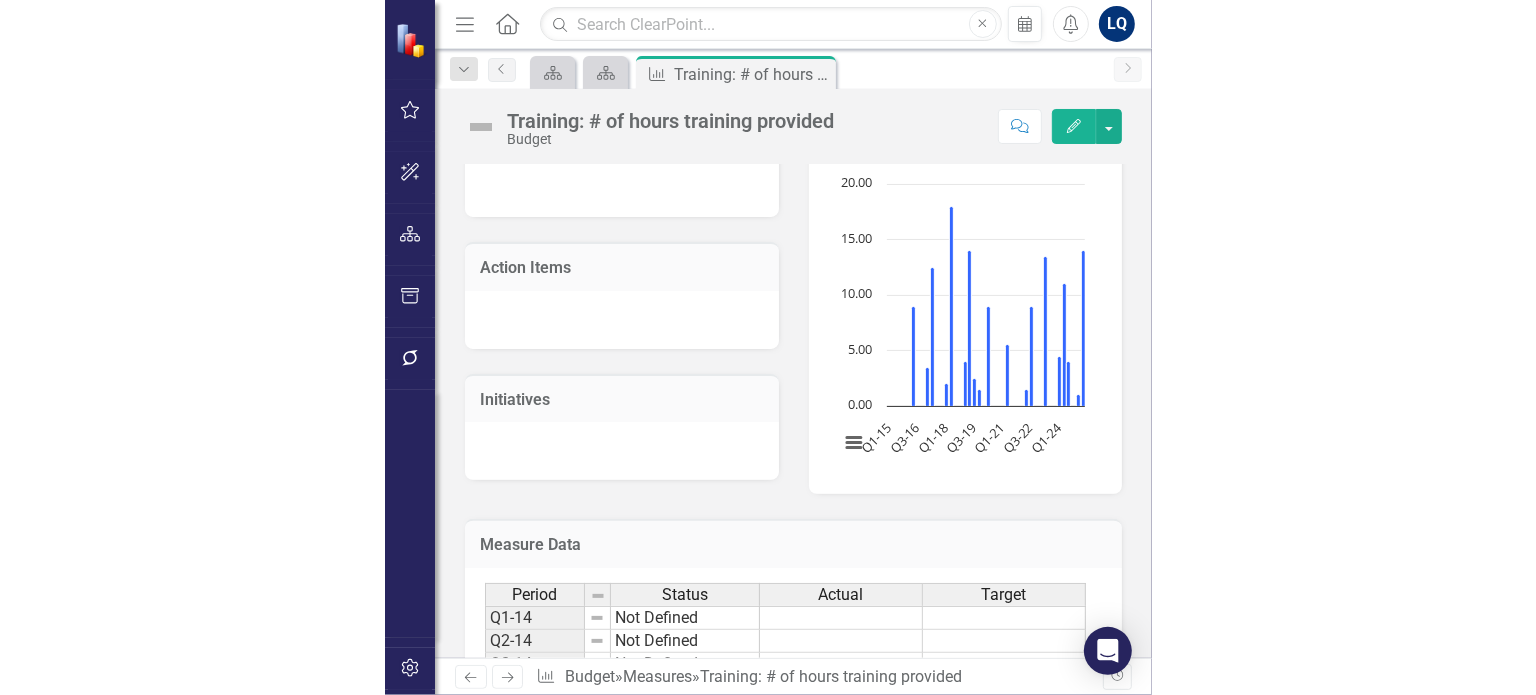 scroll, scrollTop: 0, scrollLeft: 0, axis: both 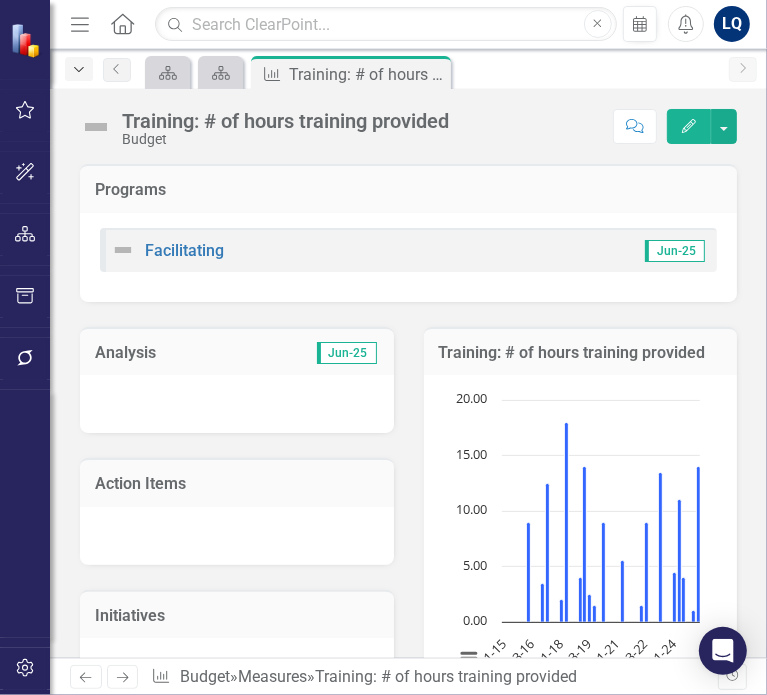 click on "Dropdown" at bounding box center [79, 69] 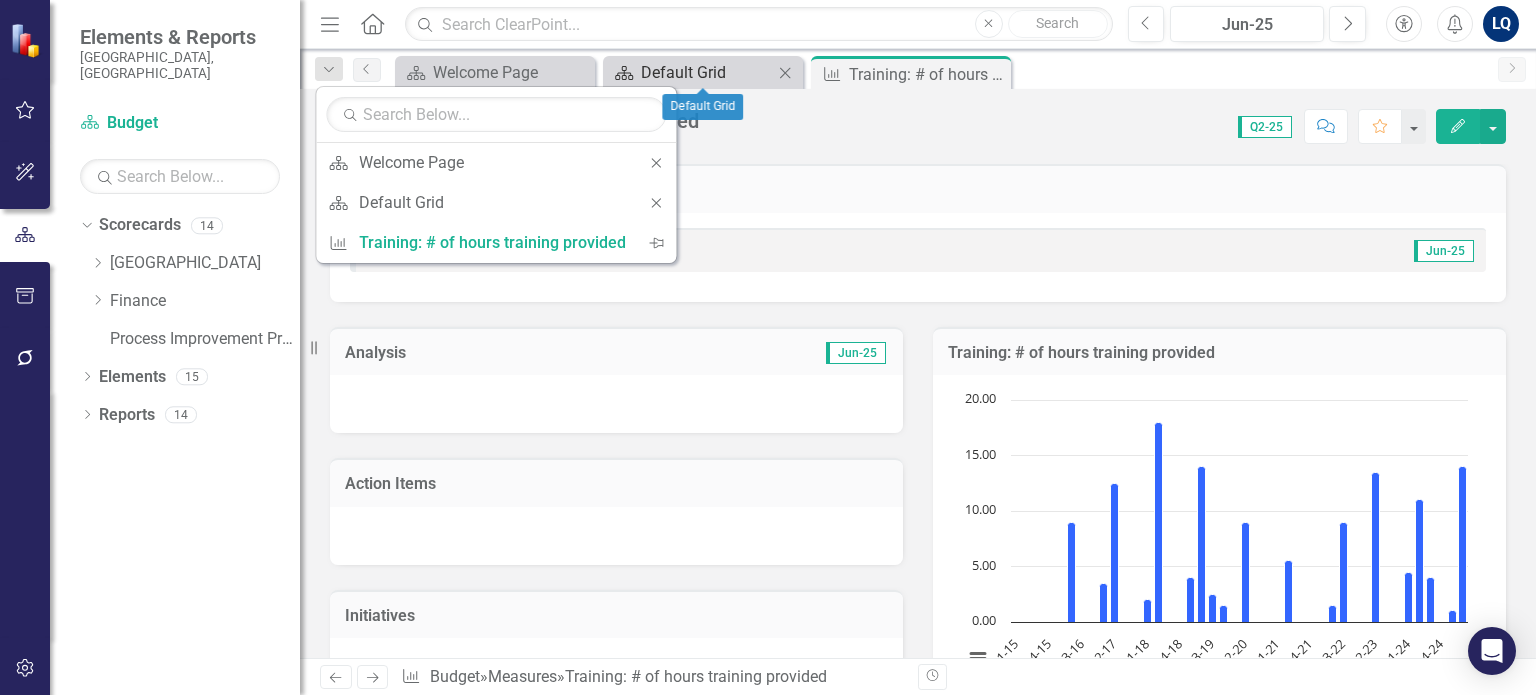click on "Default Grid" at bounding box center (707, 72) 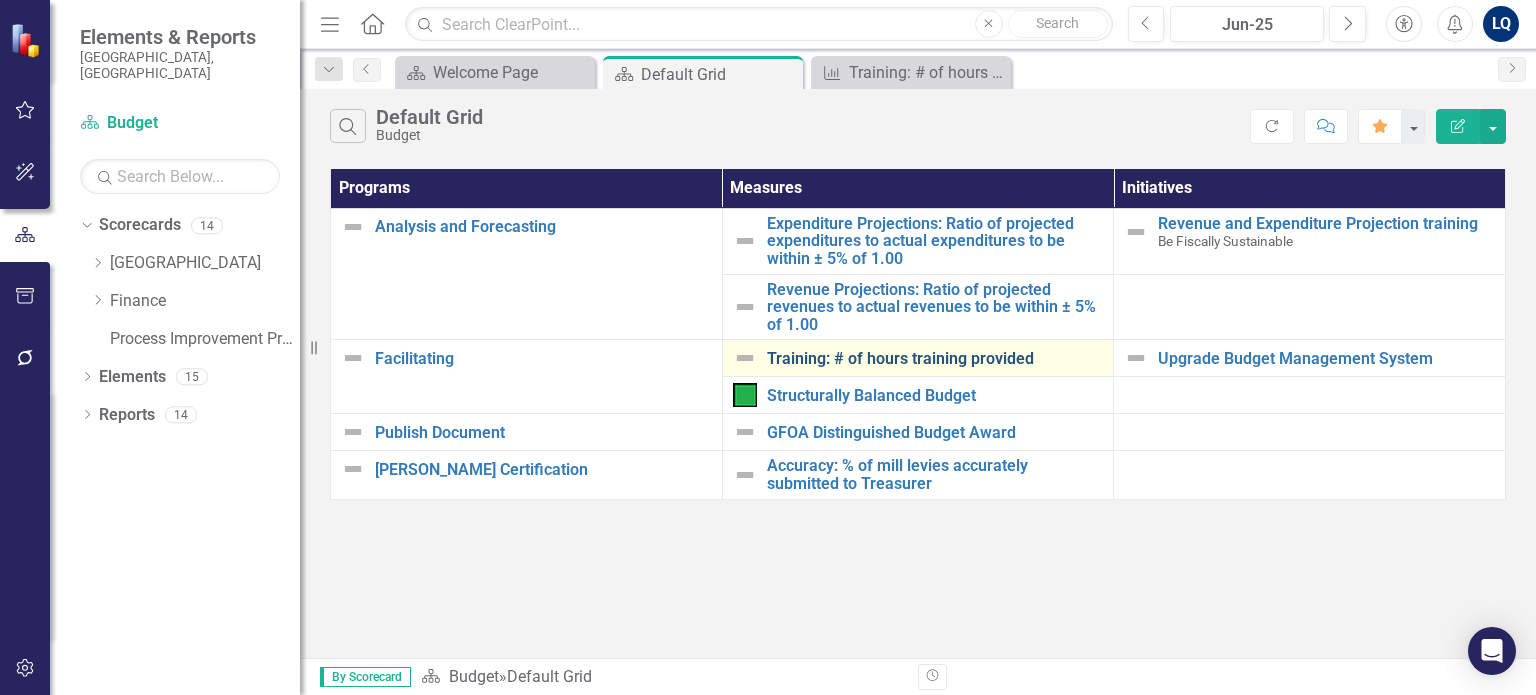 click on "Training: # of hours training provided" at bounding box center (935, 359) 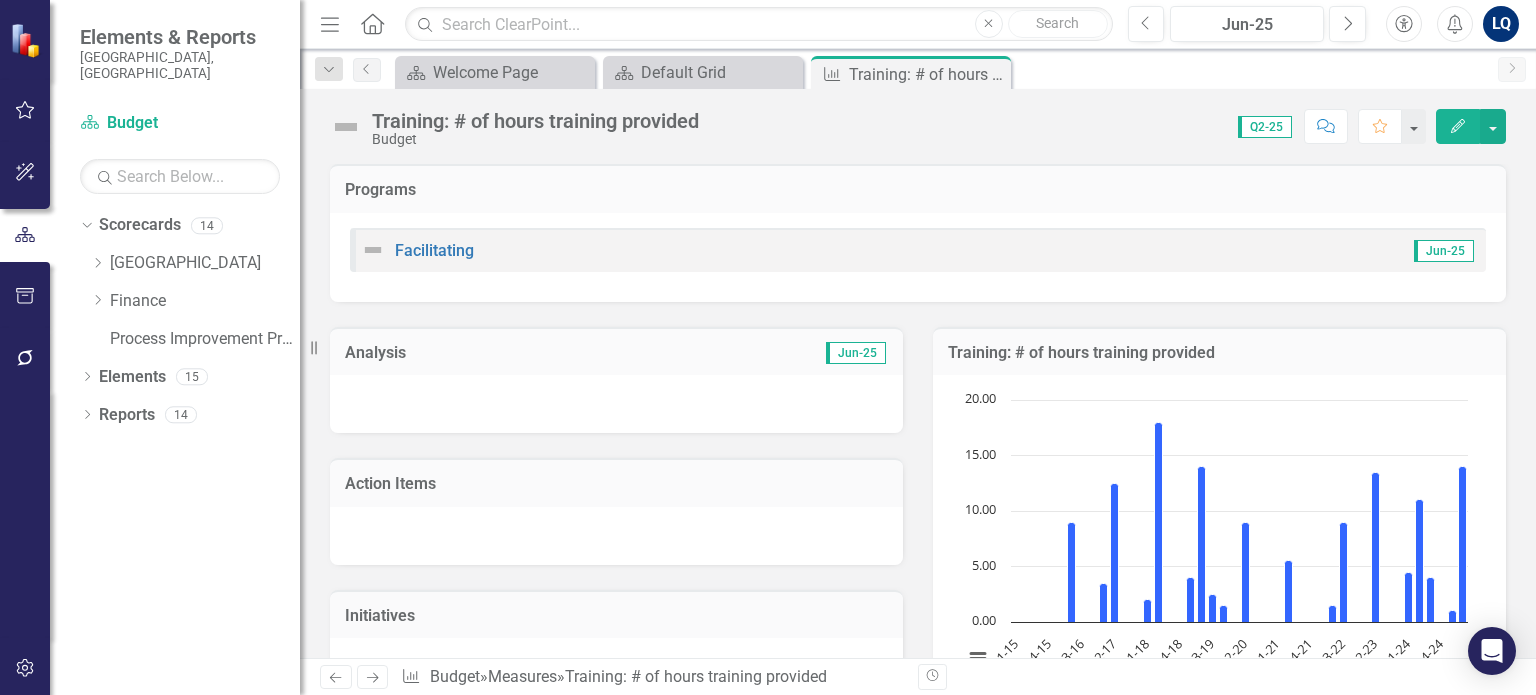 click at bounding box center (346, 127) 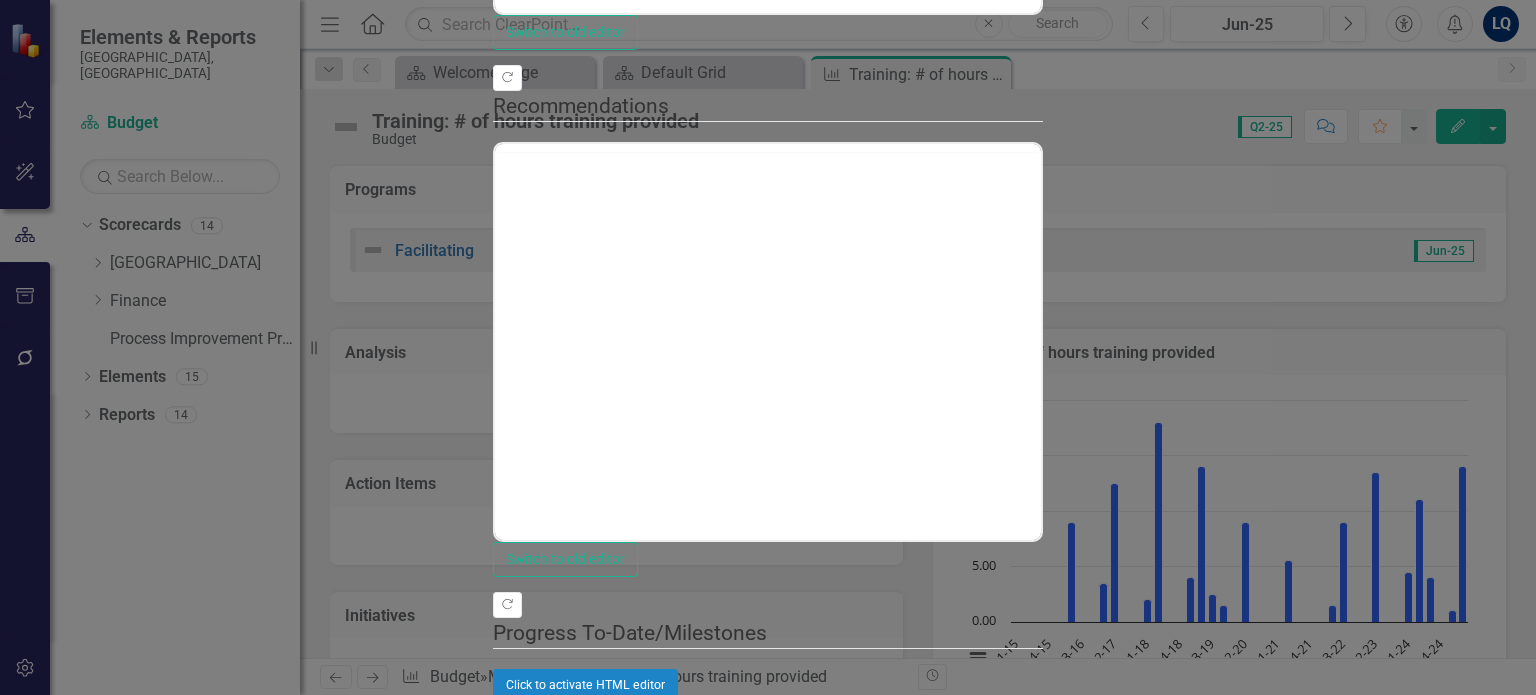 click at bounding box center [669, -516] 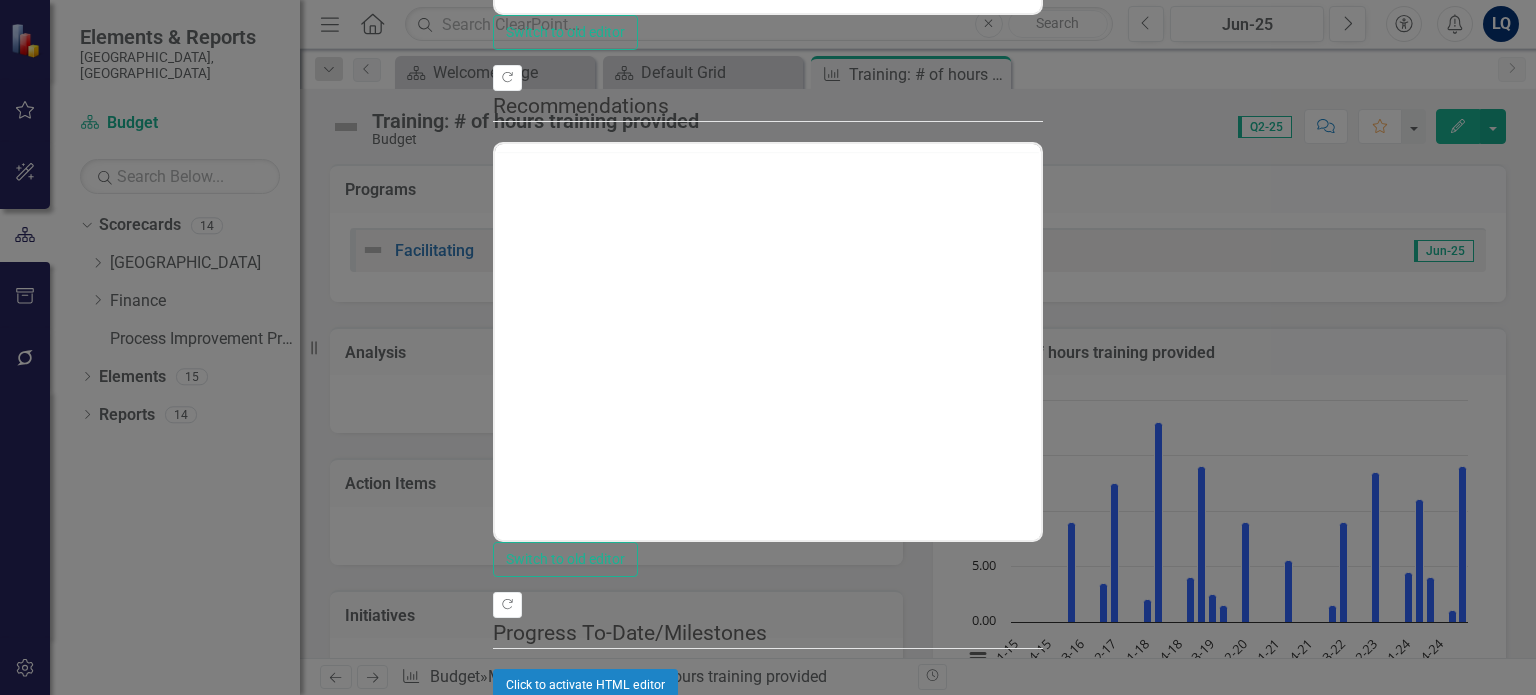 scroll, scrollTop: 0, scrollLeft: 0, axis: both 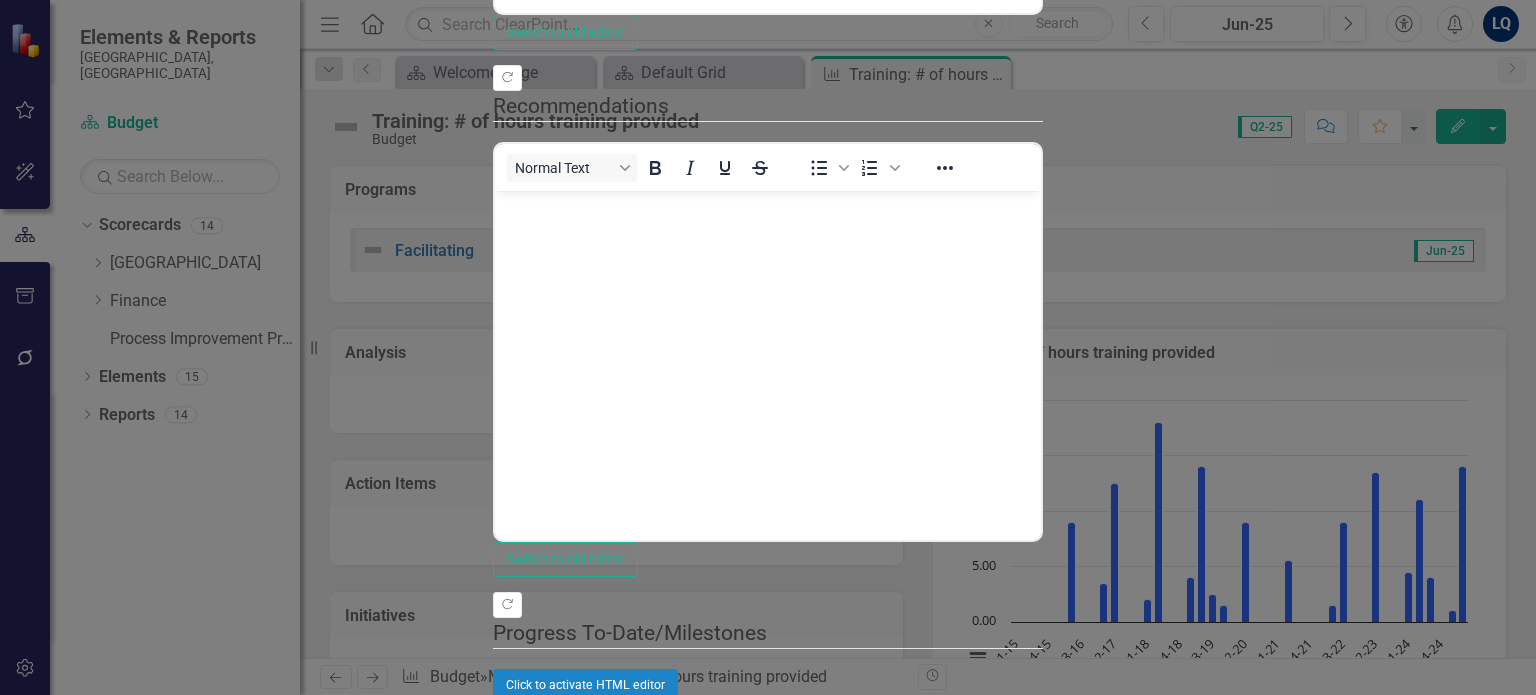click on "Tracking" at bounding box center (768, 996) 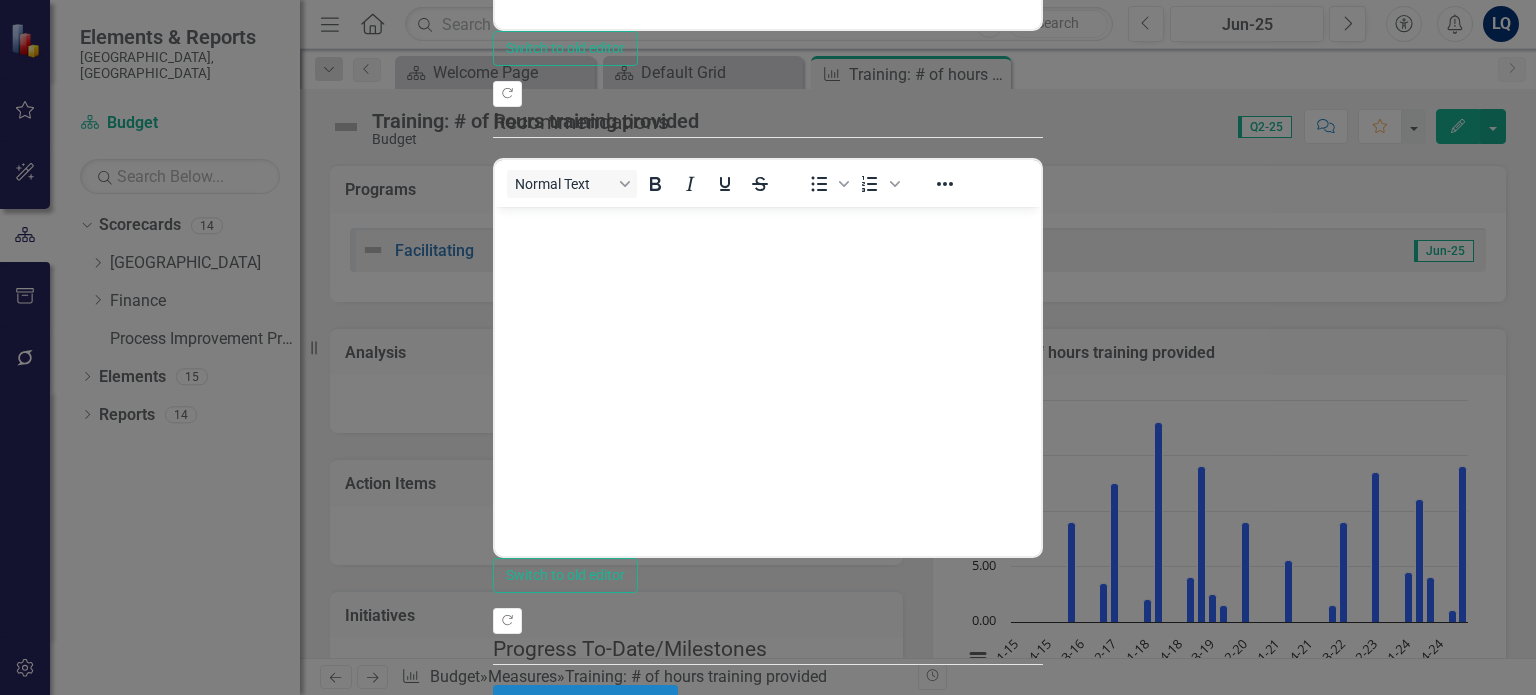 click on "Save" at bounding box center (599, 1416) 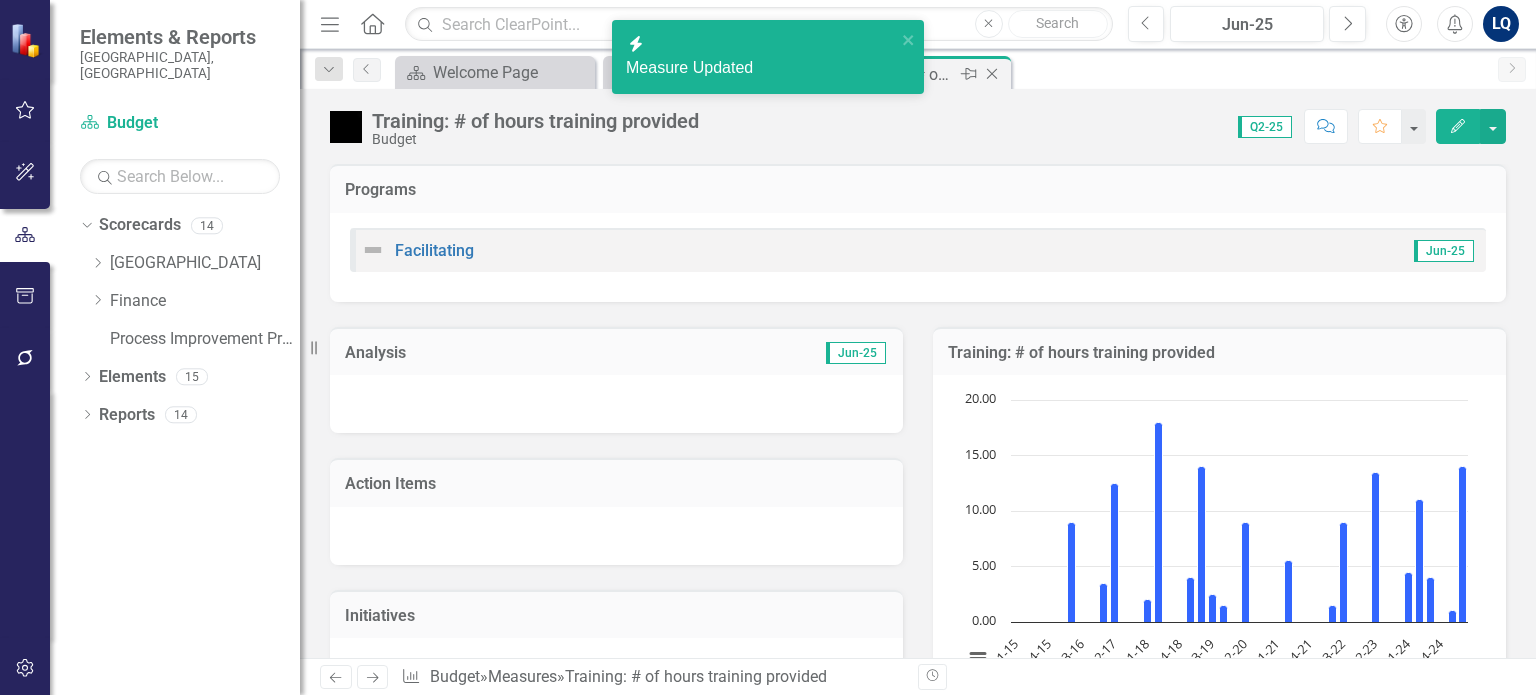 click on "Close" 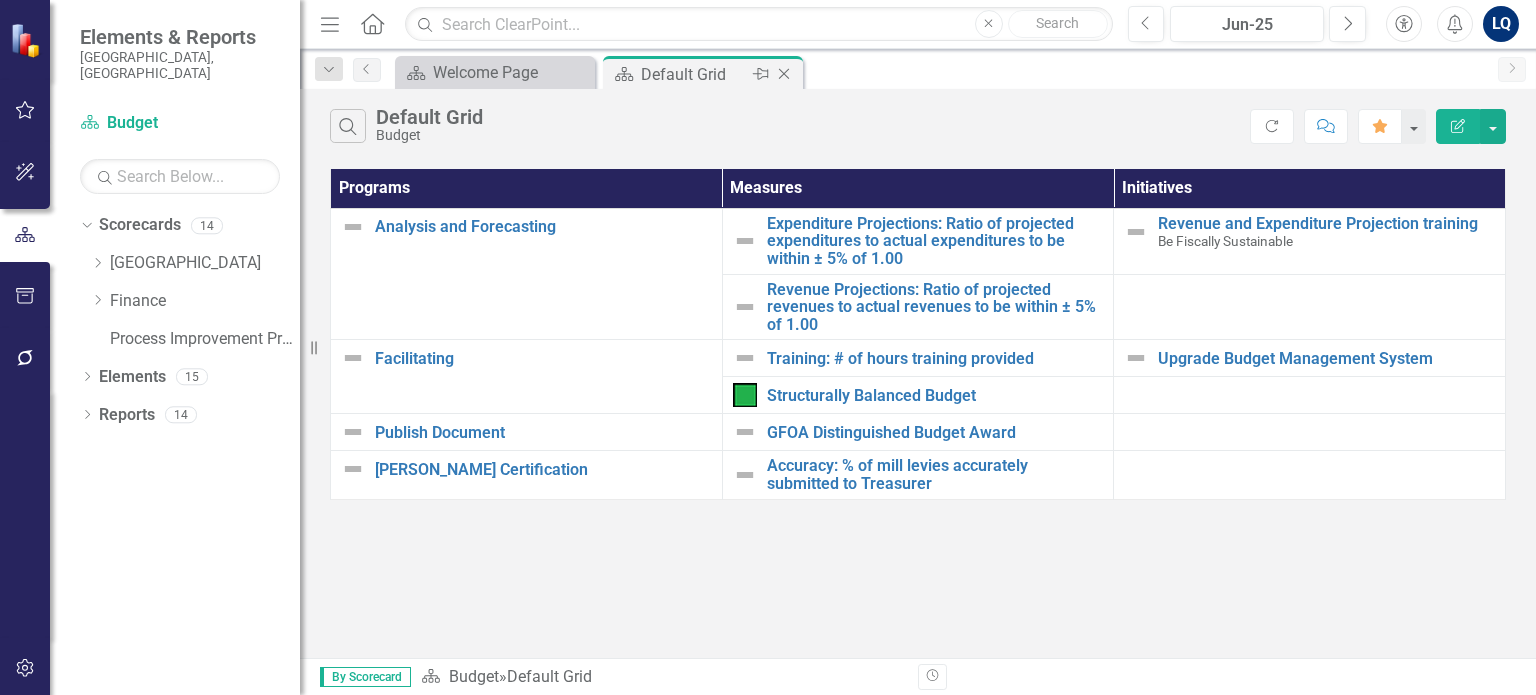 click on "Close" 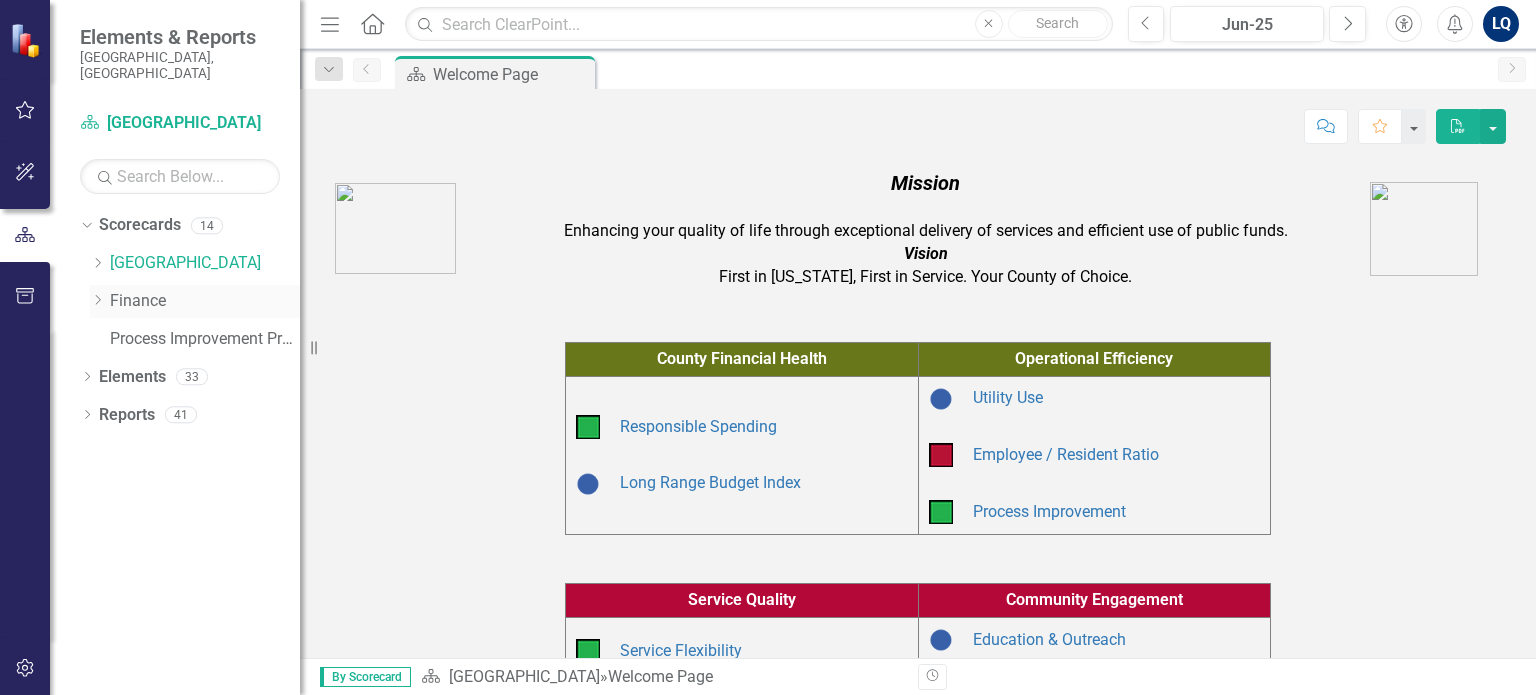 click on "Dropdown" 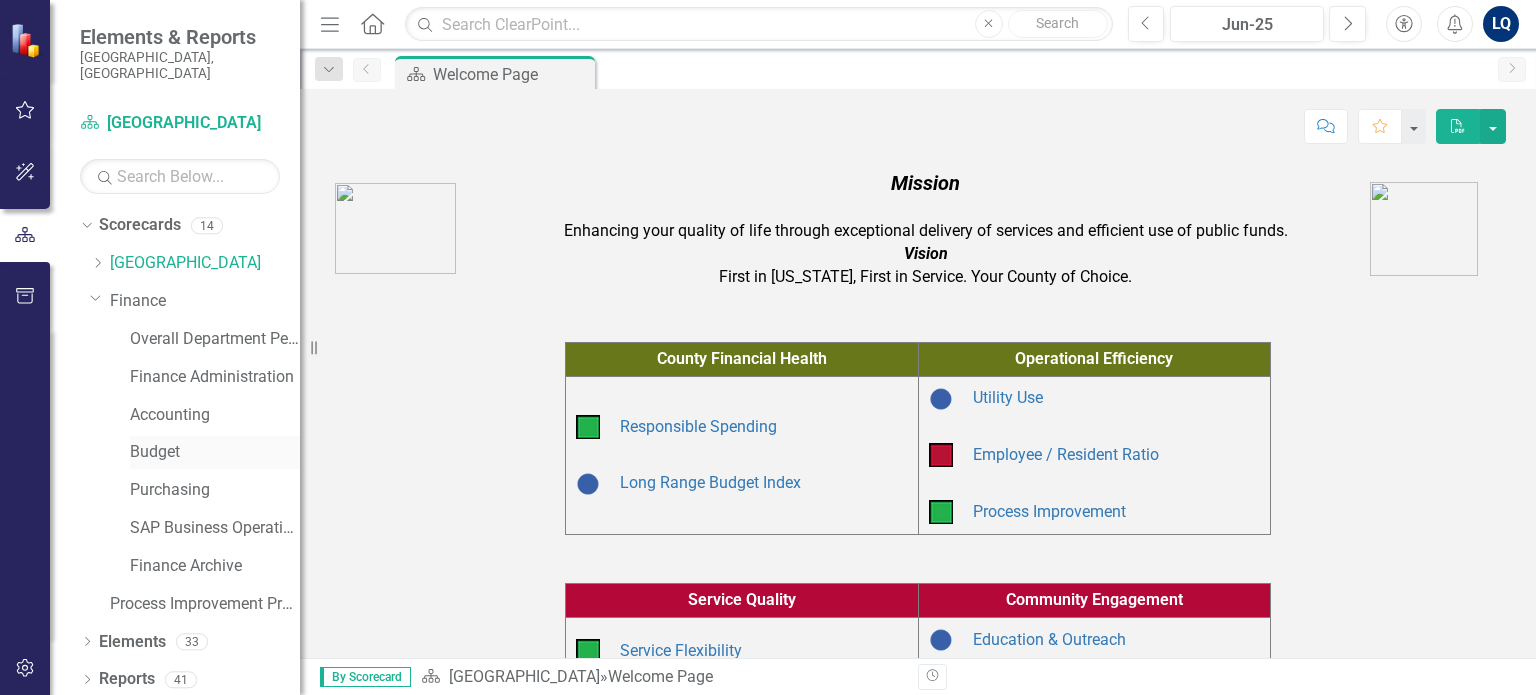 click on "Budget" at bounding box center [215, 452] 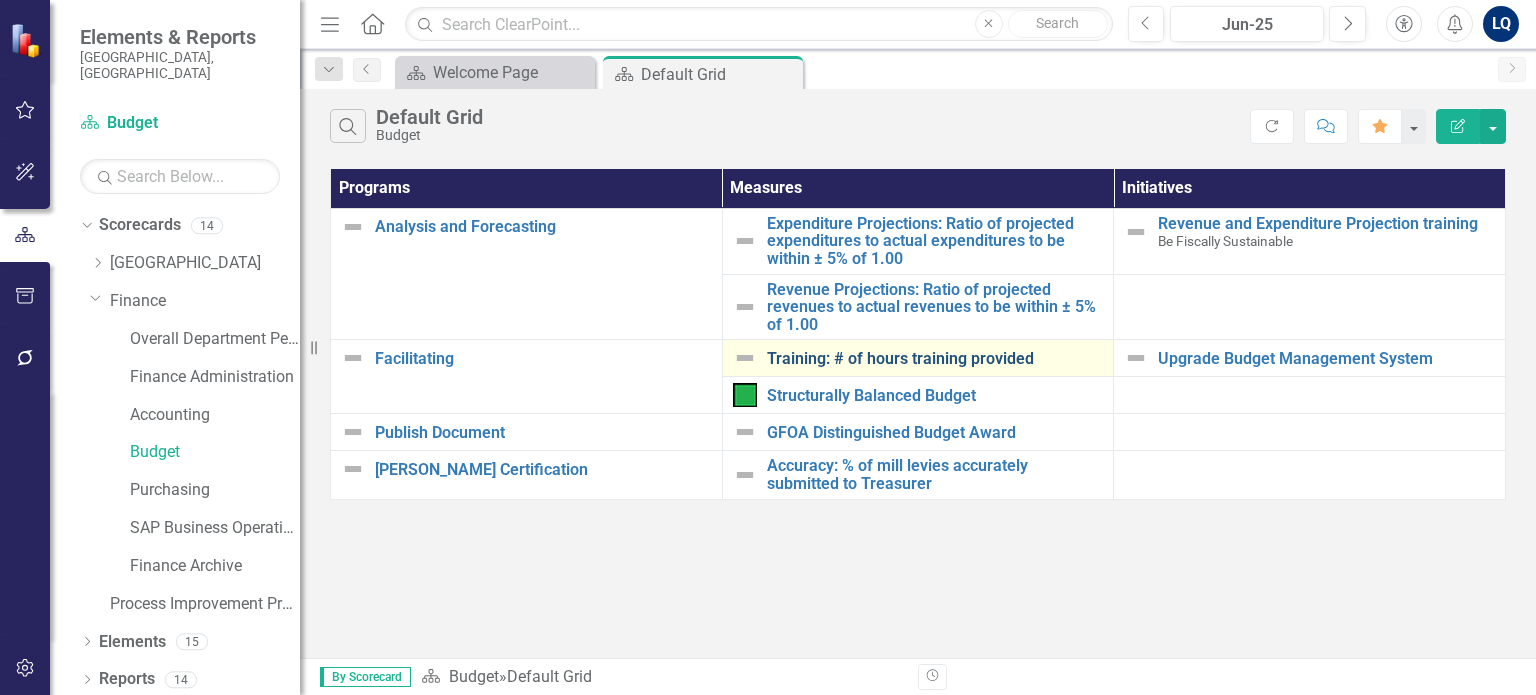 click on "Training: # of hours training provided" at bounding box center [935, 359] 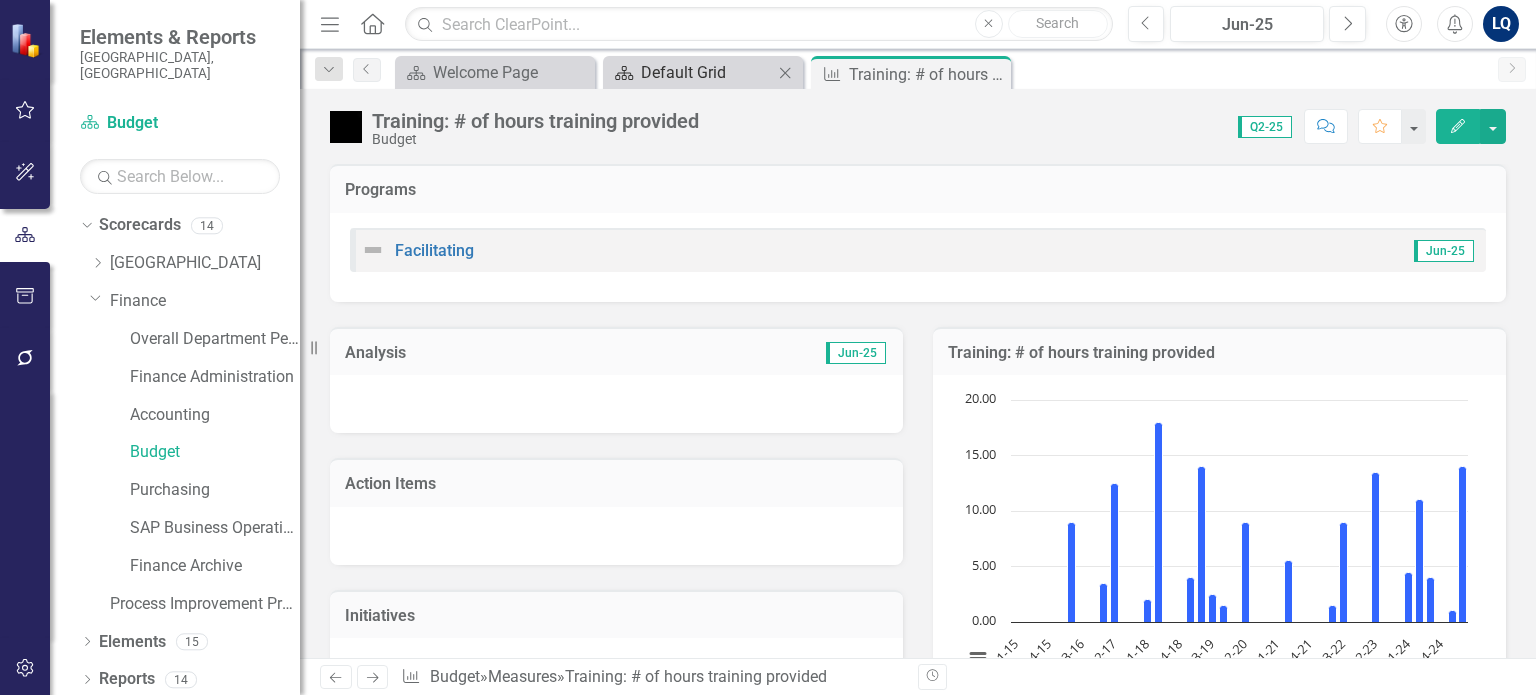 click on "Default Grid" at bounding box center [707, 72] 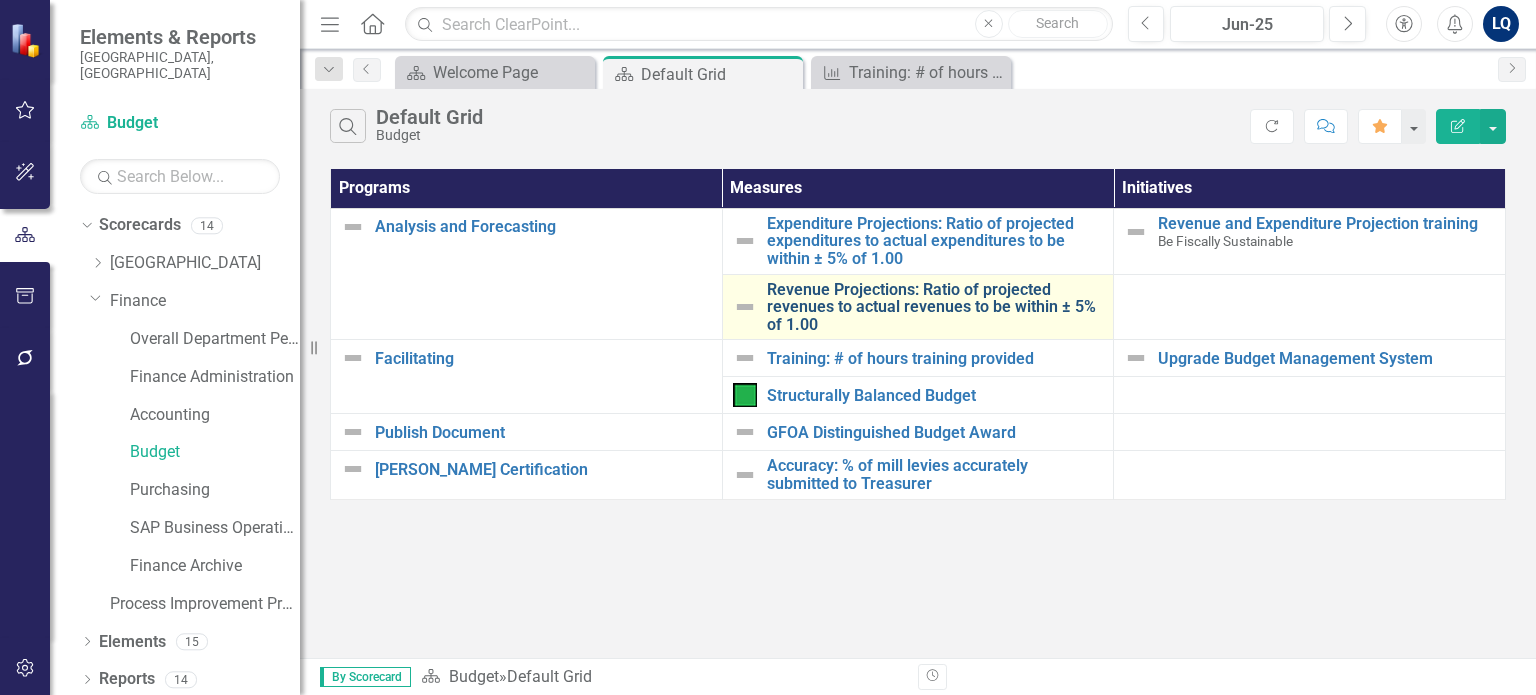 click on "Revenue Projections: Ratio of projected revenues to actual revenues to be  within ± 5% of 1.00" at bounding box center (935, 307) 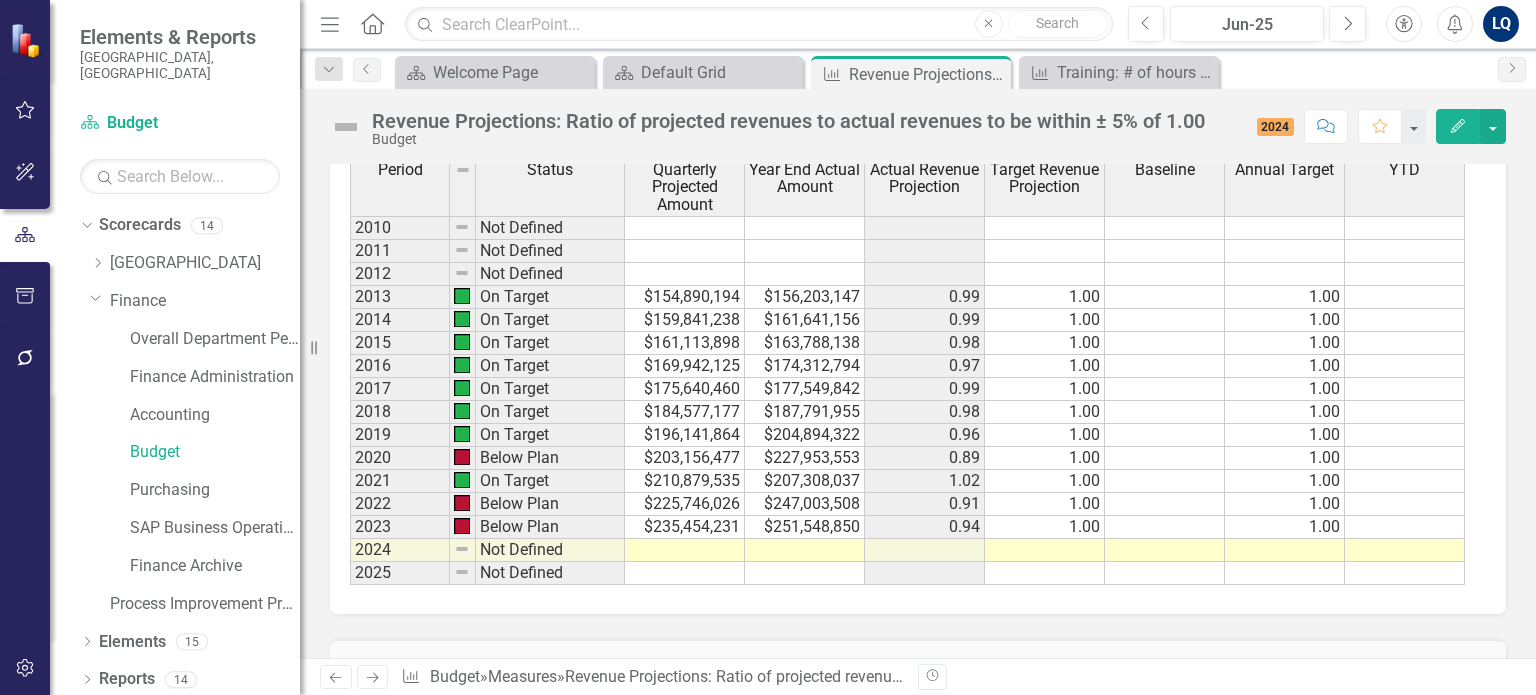scroll, scrollTop: 1056, scrollLeft: 0, axis: vertical 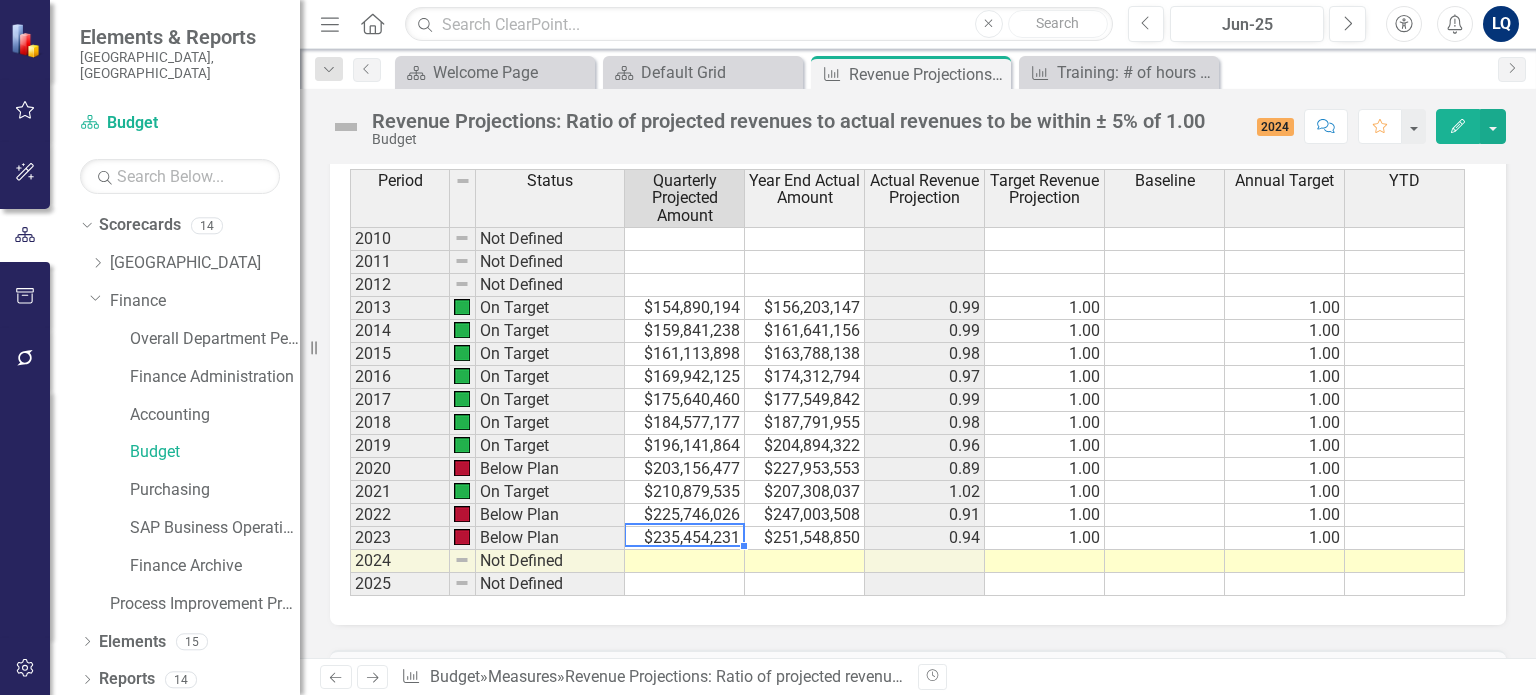 click on "$235,454,231" at bounding box center (685, 538) 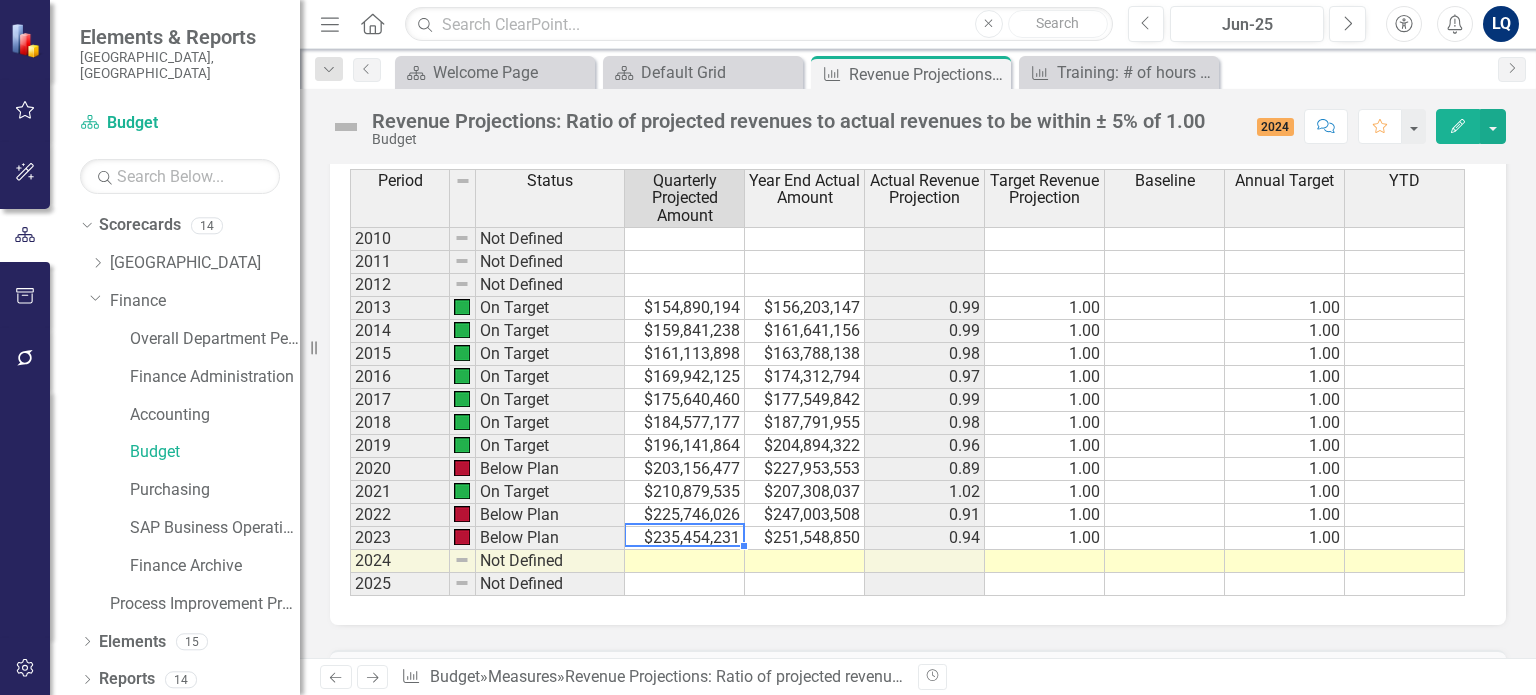 click at bounding box center [685, 561] 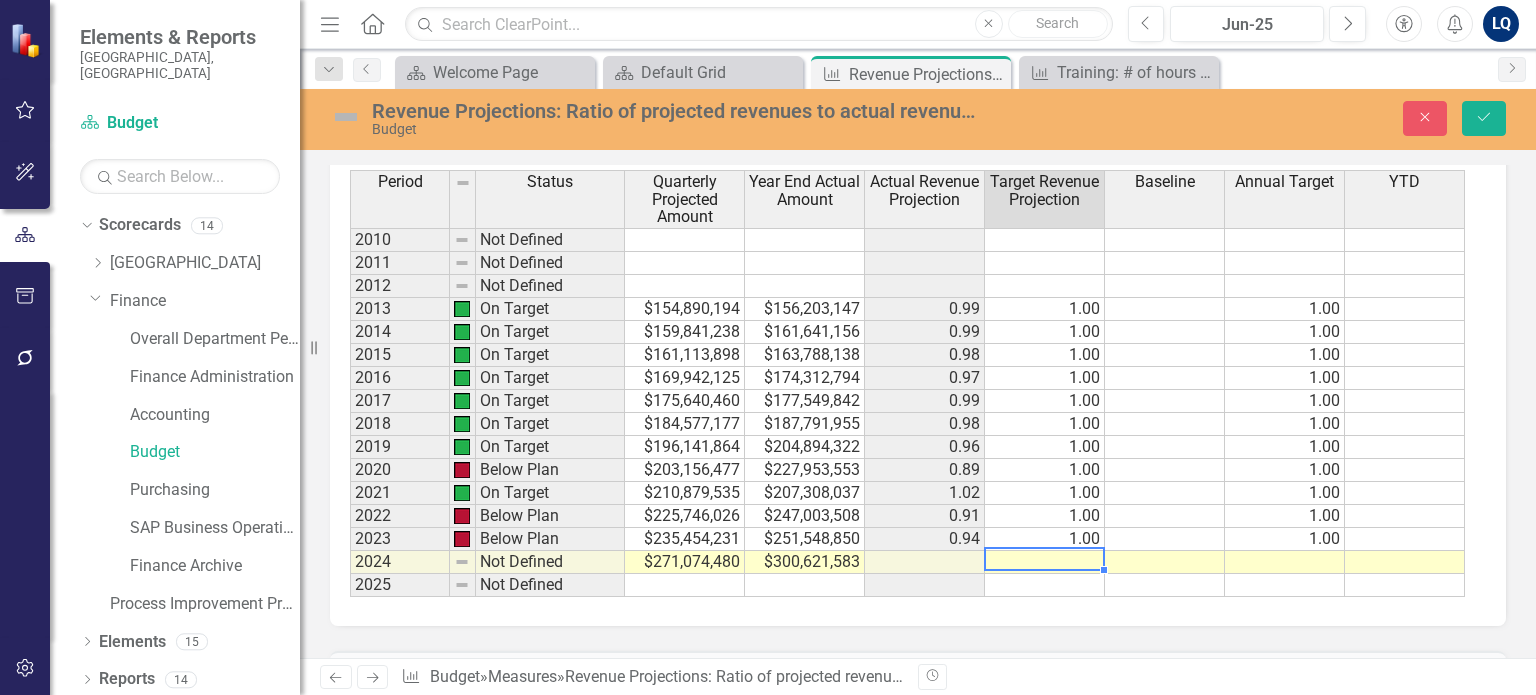 click at bounding box center [1045, 562] 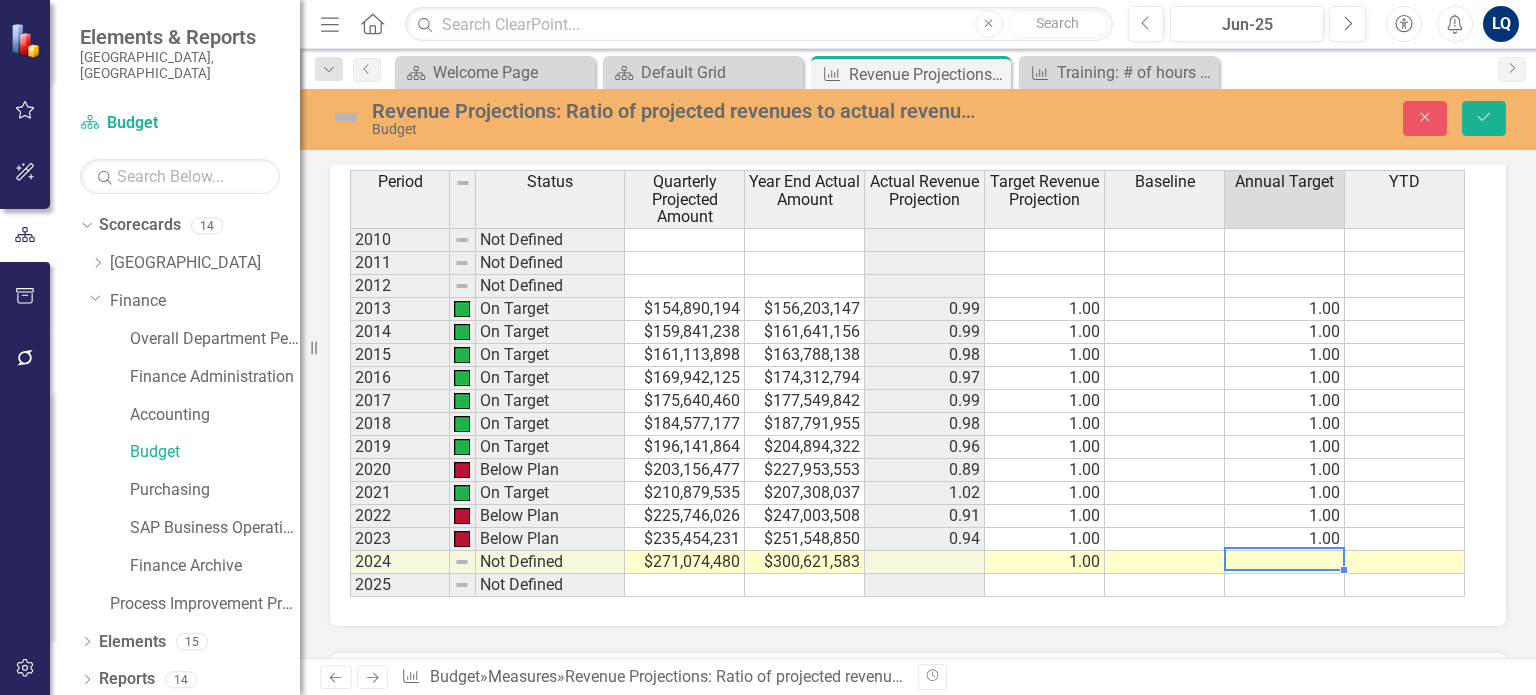 type on "1" 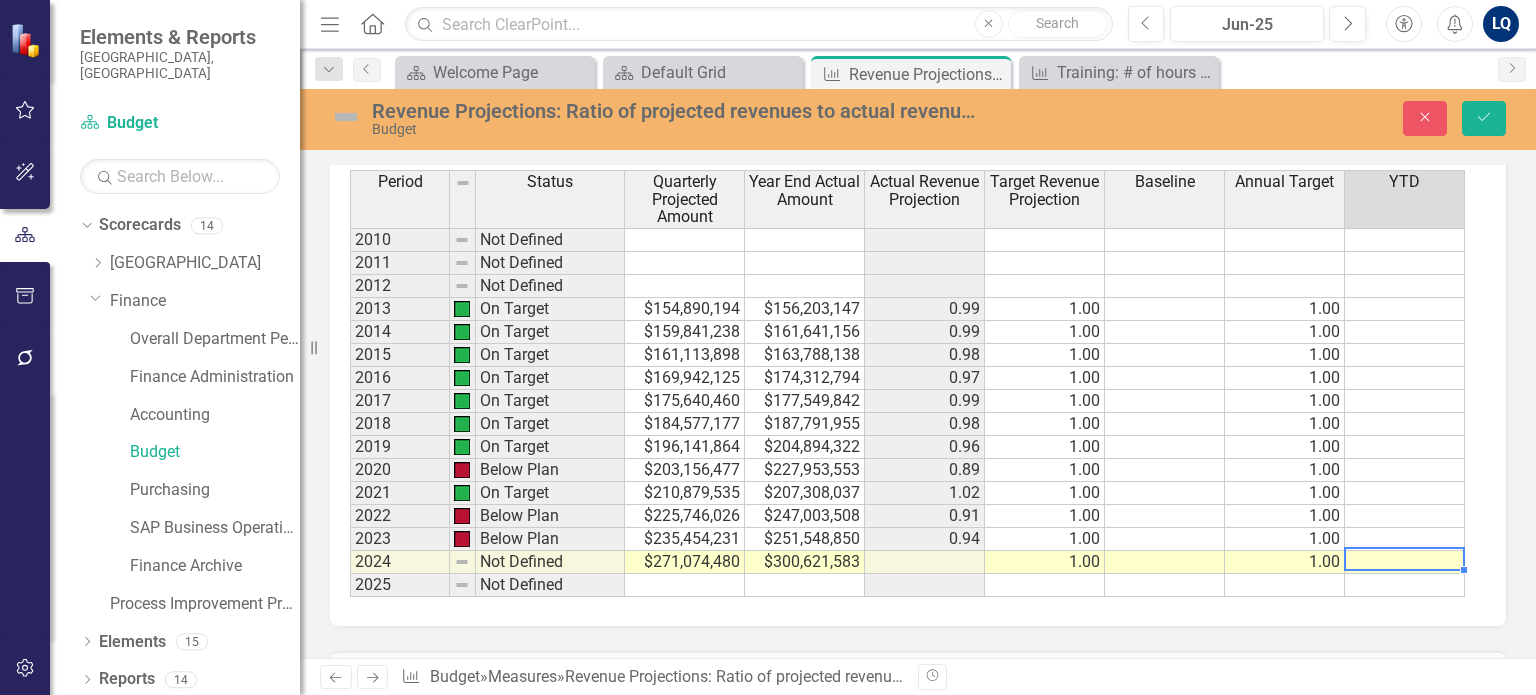 type 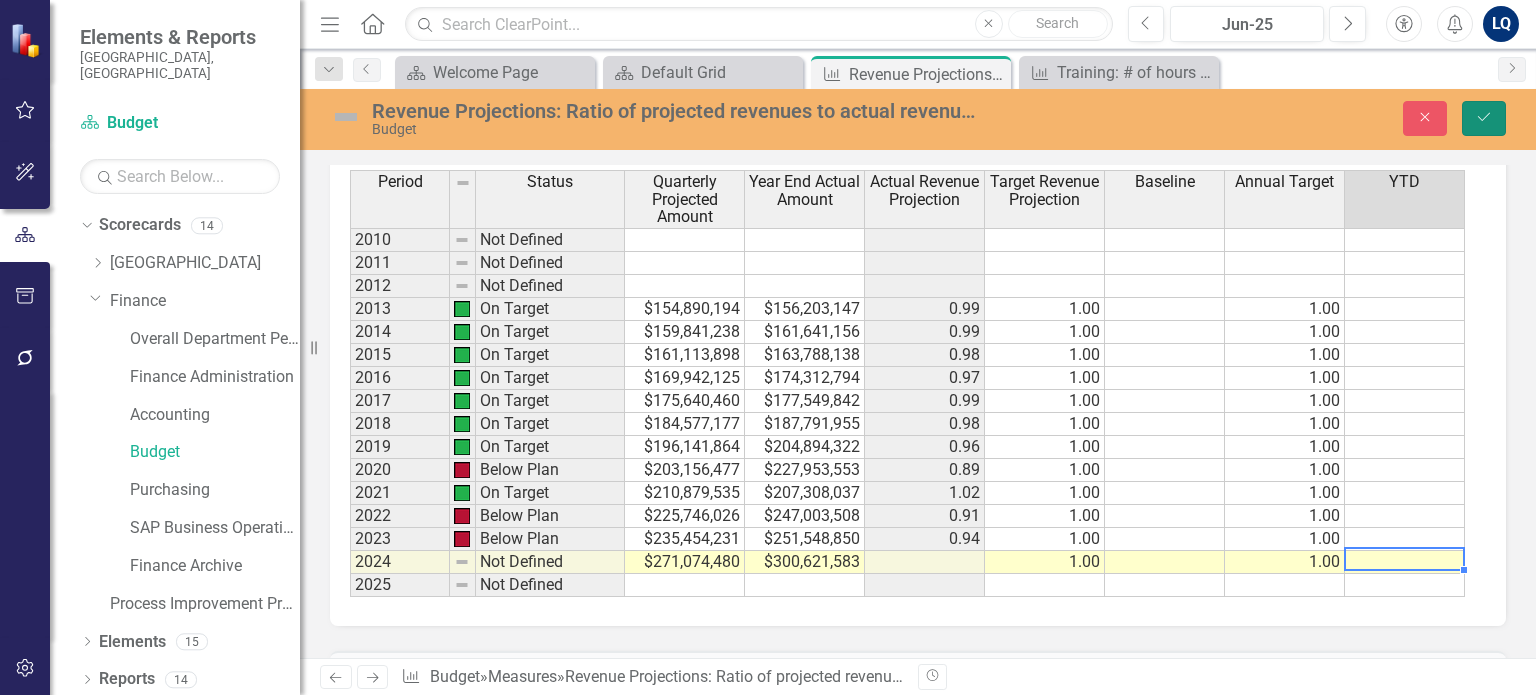 click on "Save" at bounding box center [1484, 118] 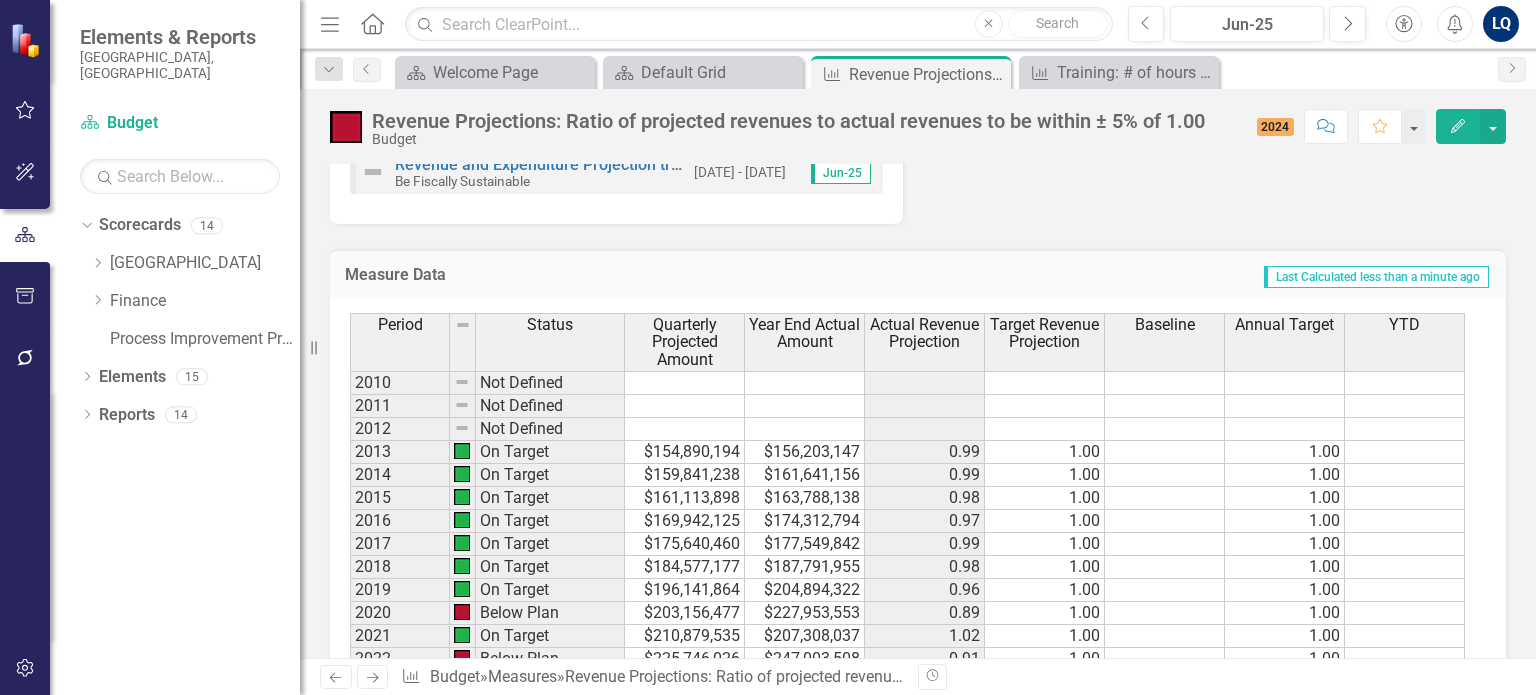 scroll, scrollTop: 892, scrollLeft: 0, axis: vertical 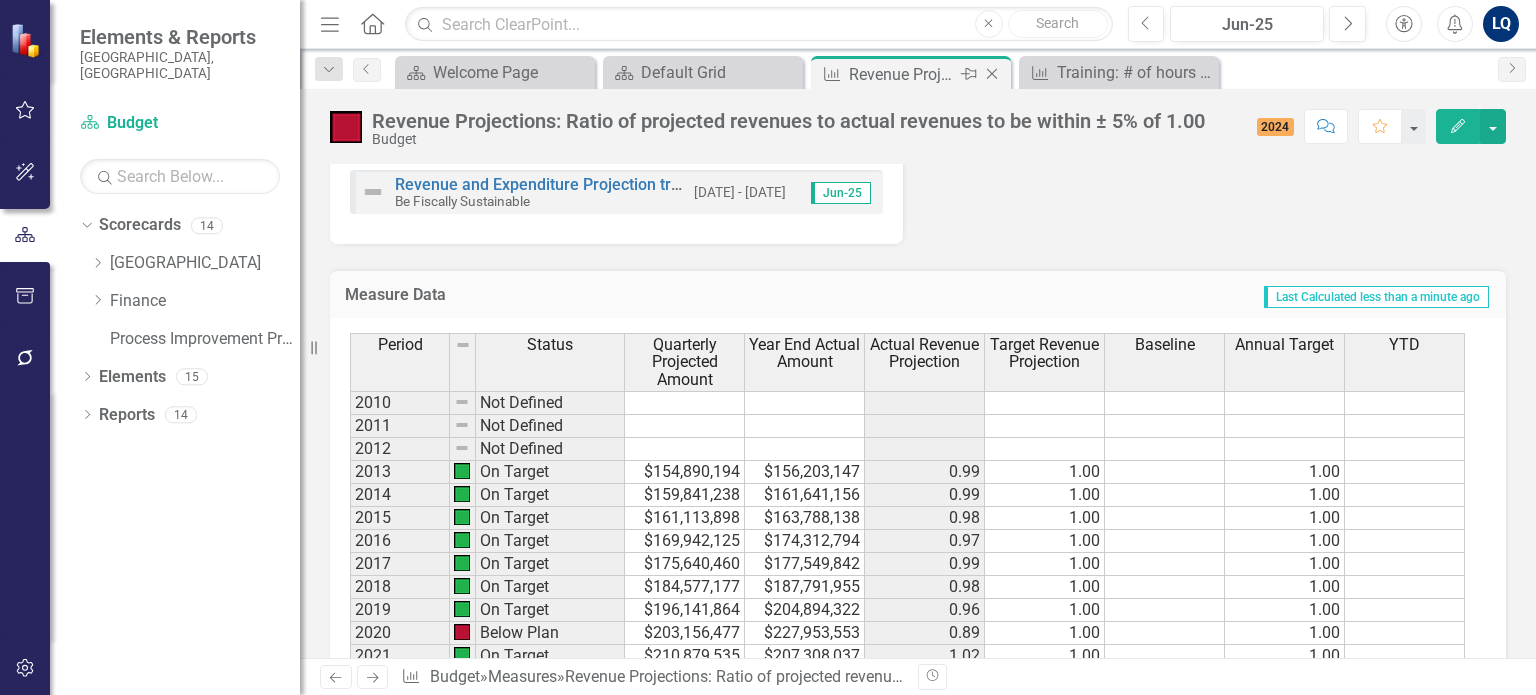 click on "Close" at bounding box center (993, 74) 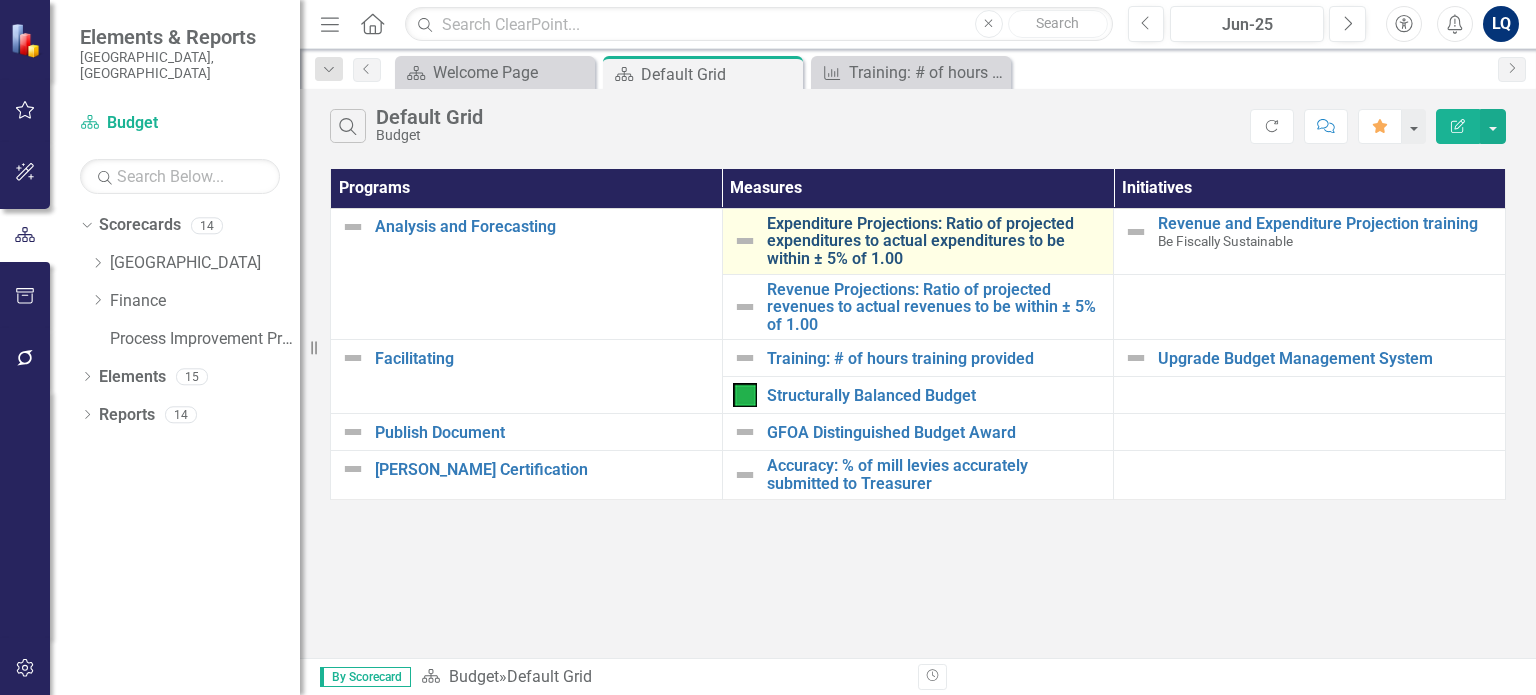 click on "Expenditure Projections: Ratio of projected expenditures to actual expenditures to be  within ± 5% of 1.00" at bounding box center [935, 241] 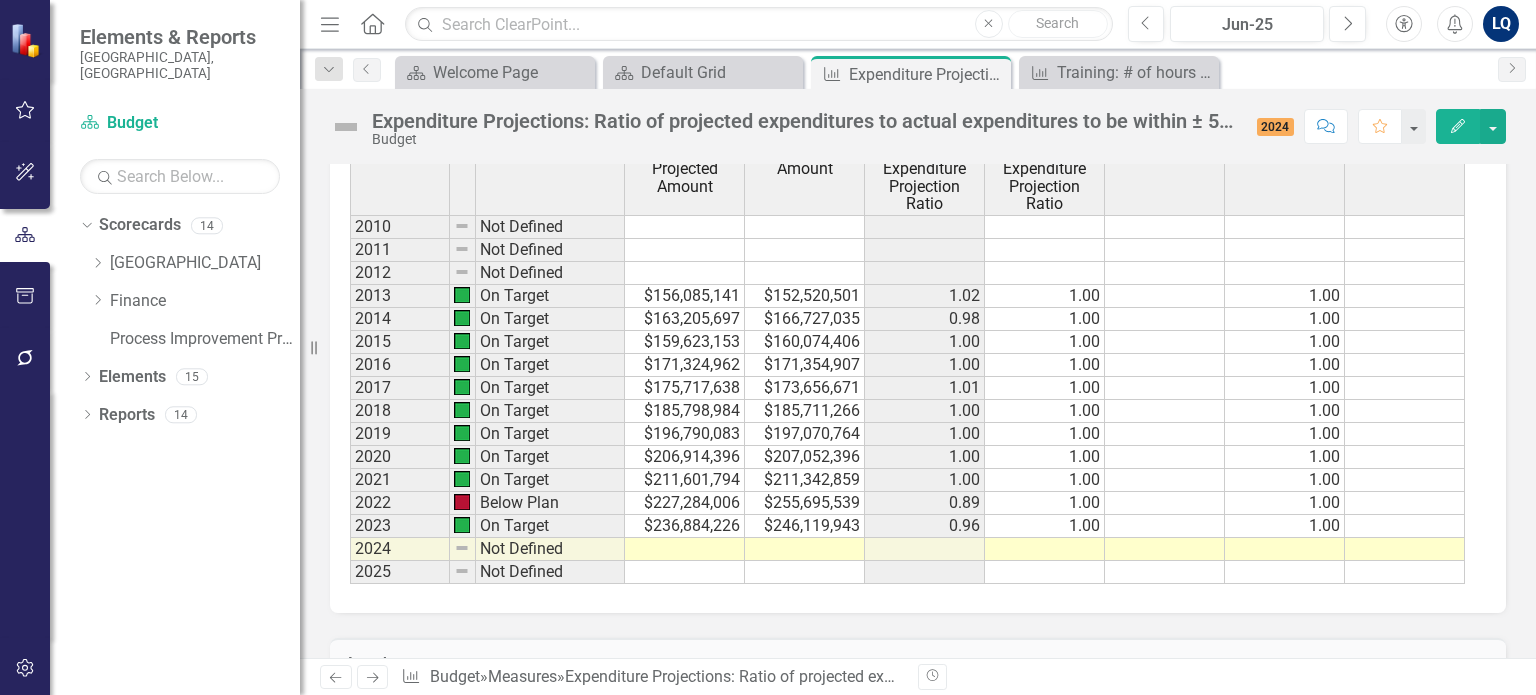 scroll, scrollTop: 1093, scrollLeft: 0, axis: vertical 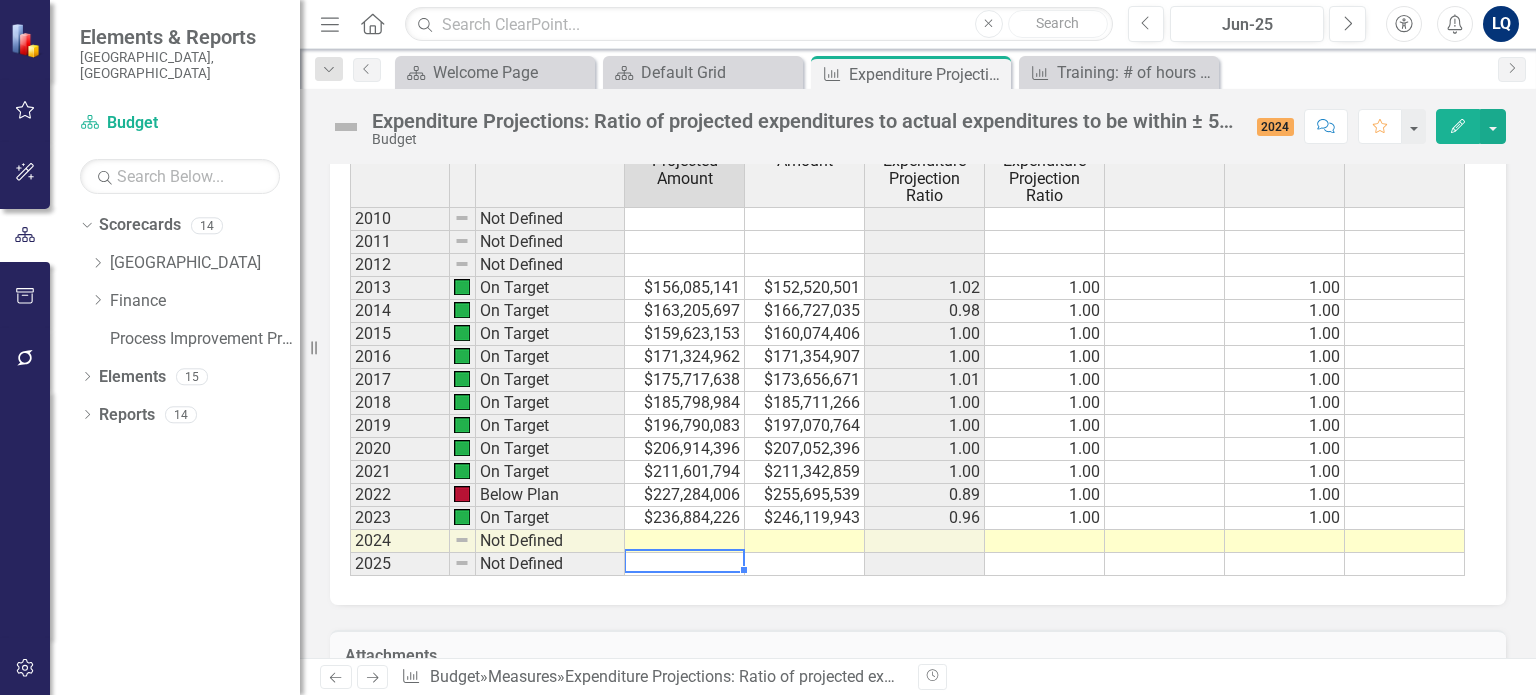 click at bounding box center (685, 564) 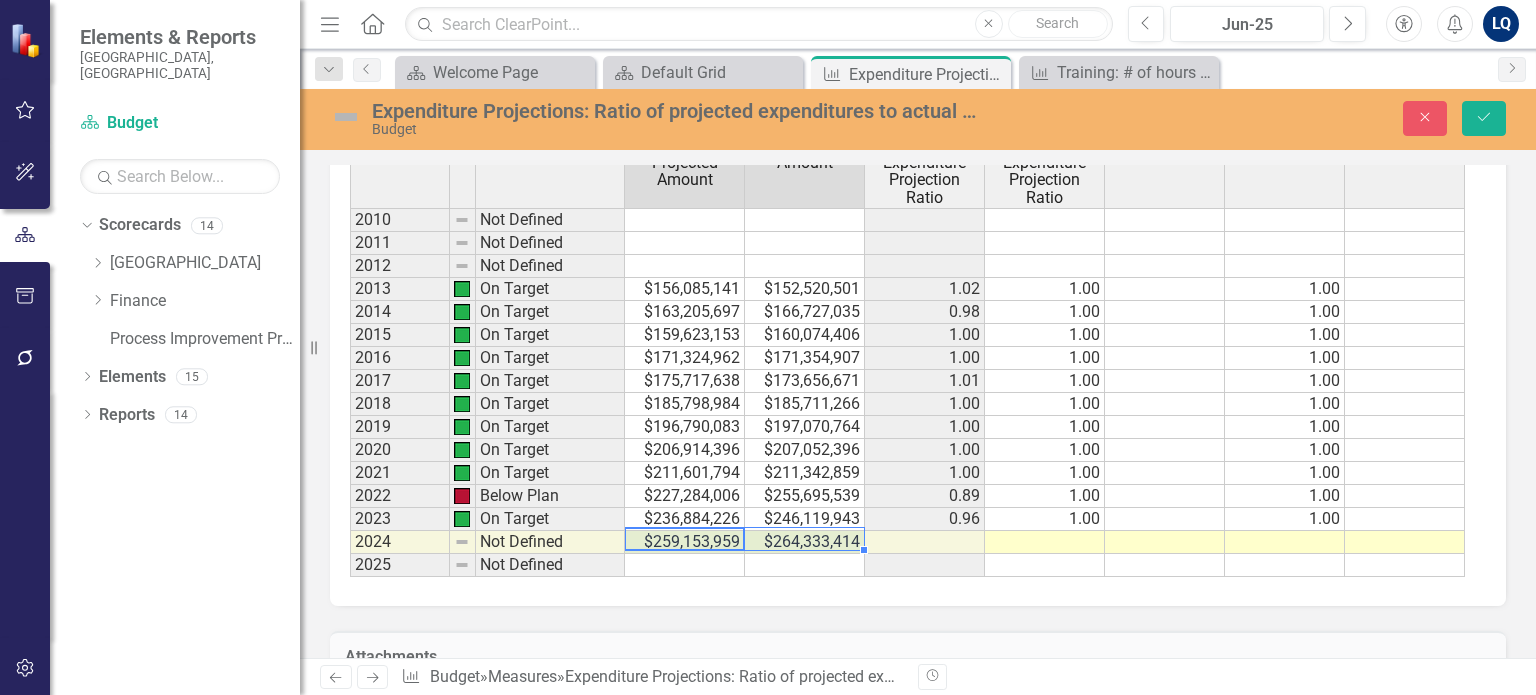 click at bounding box center [1045, 542] 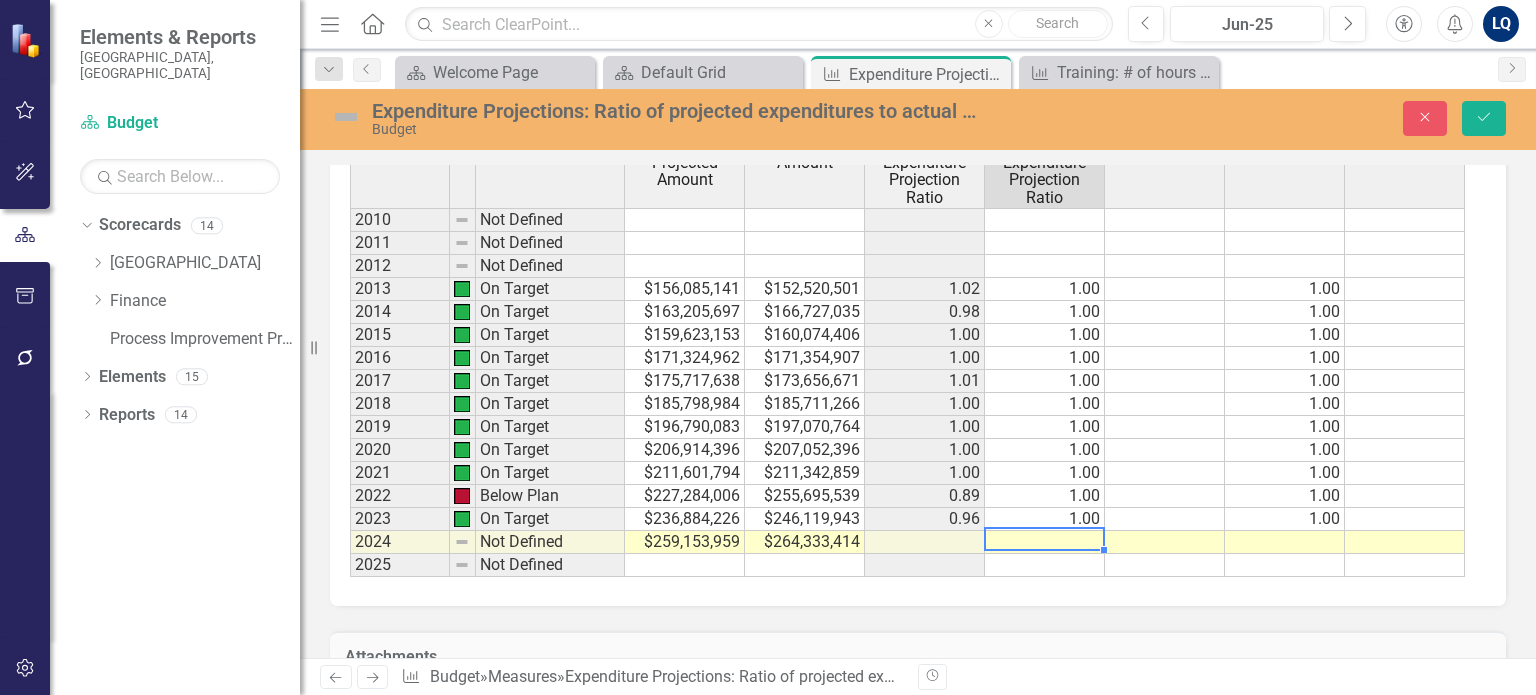 type on "1" 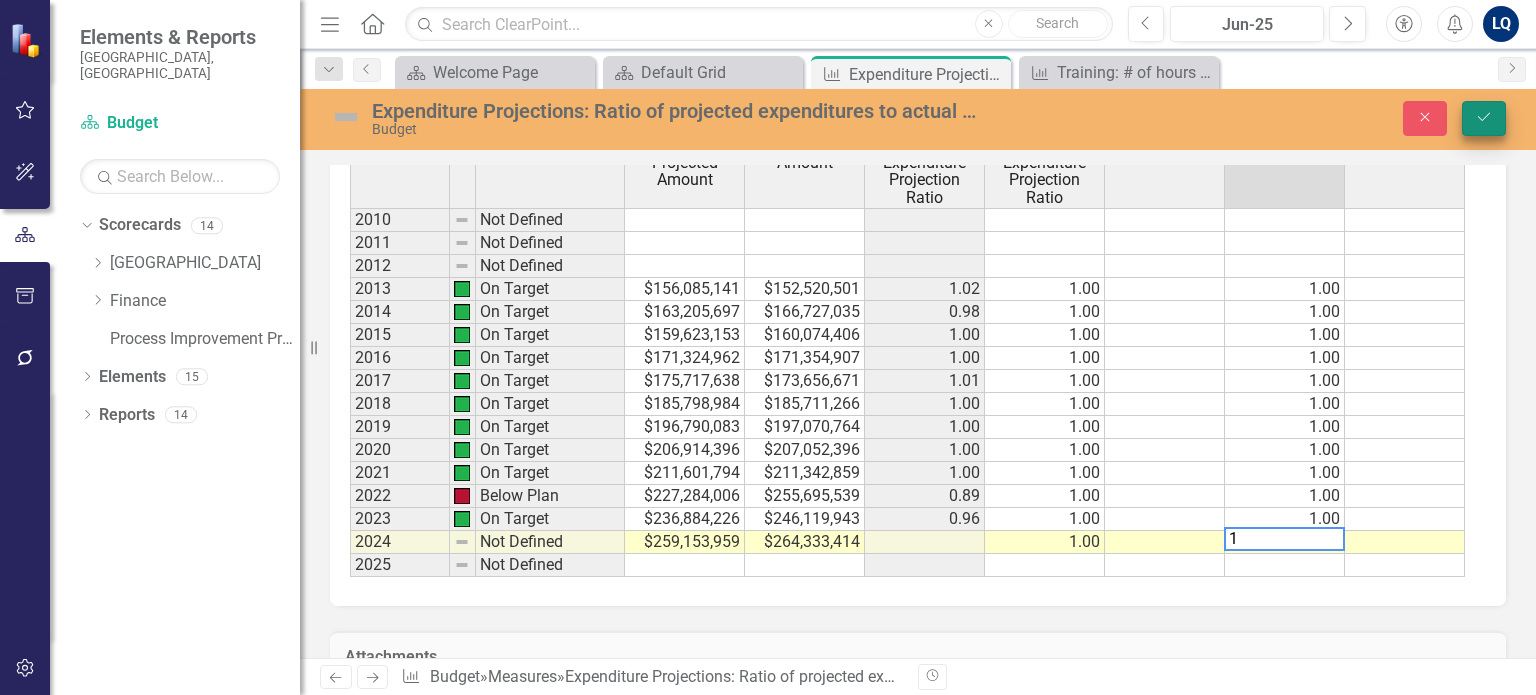 type on "1" 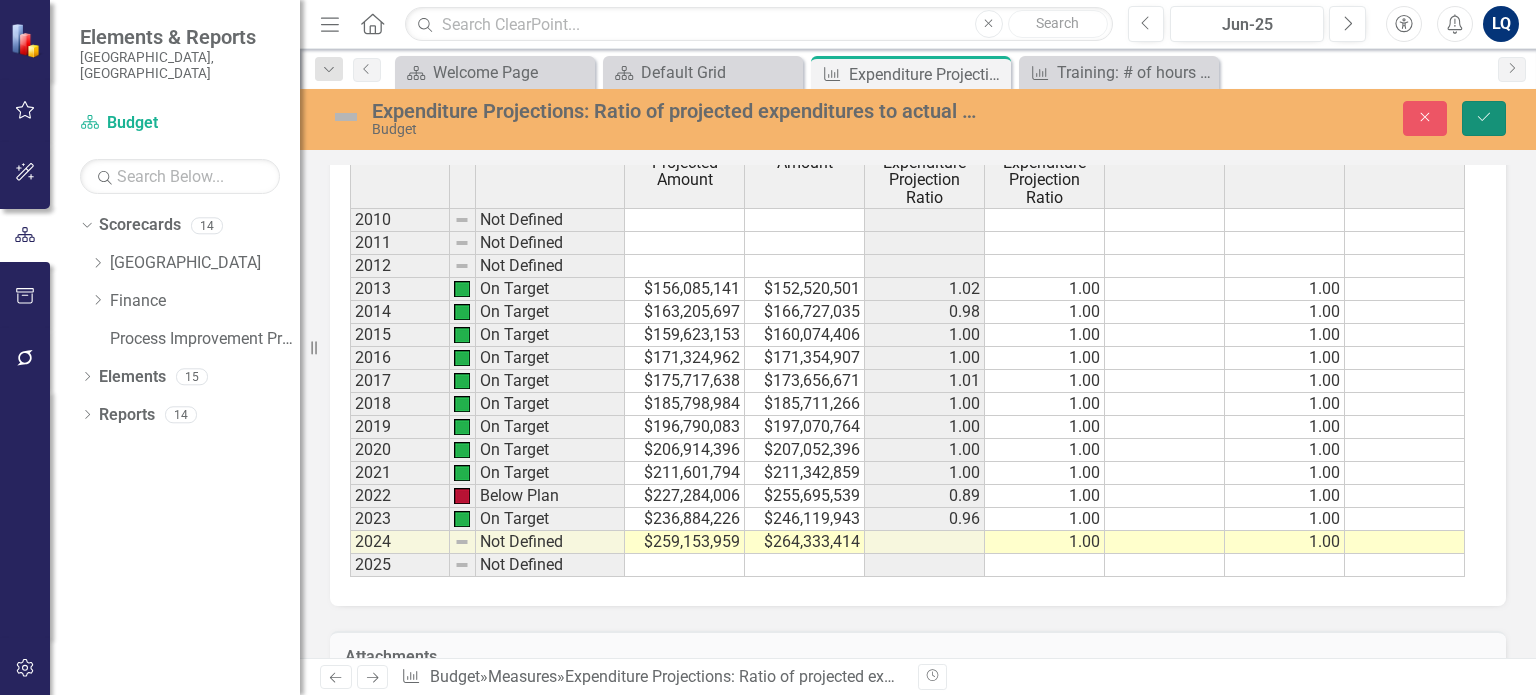 click on "Save" at bounding box center [1484, 118] 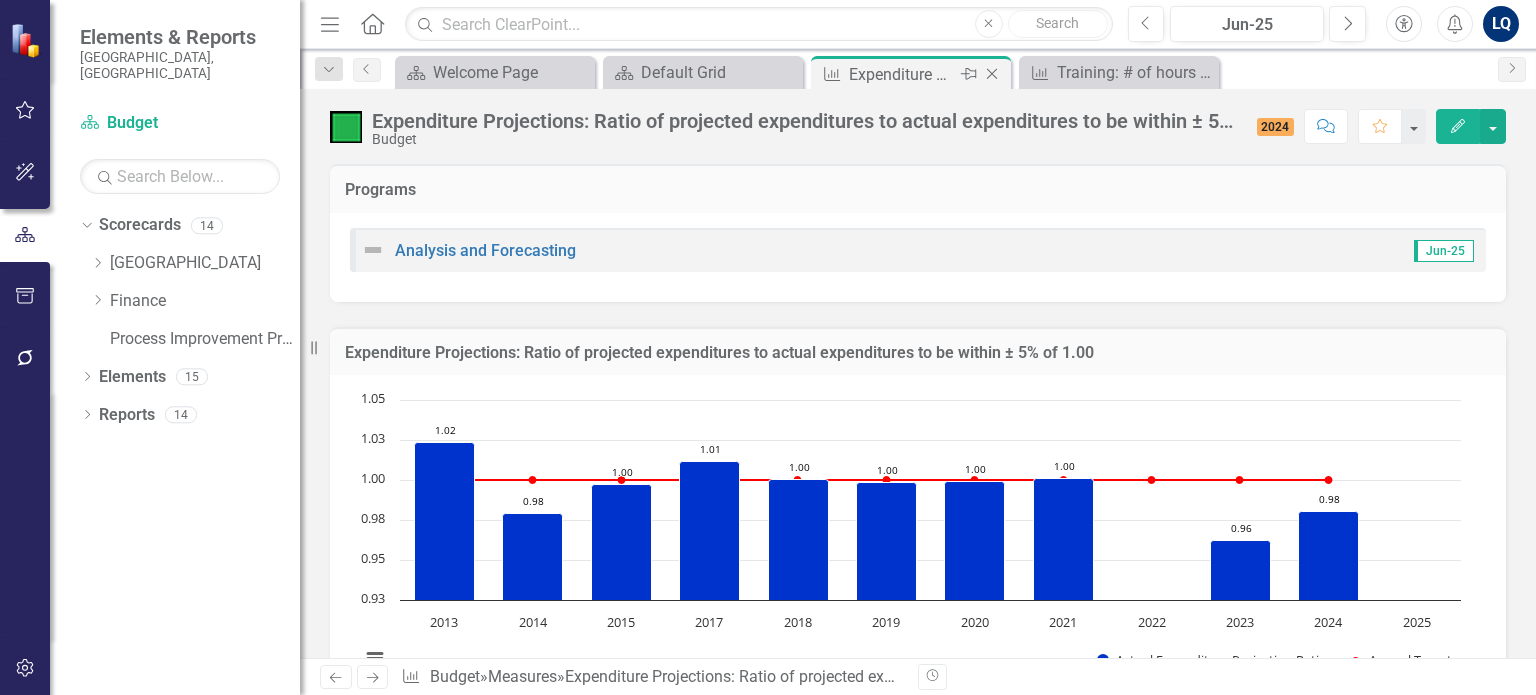 click on "Close" at bounding box center [993, 74] 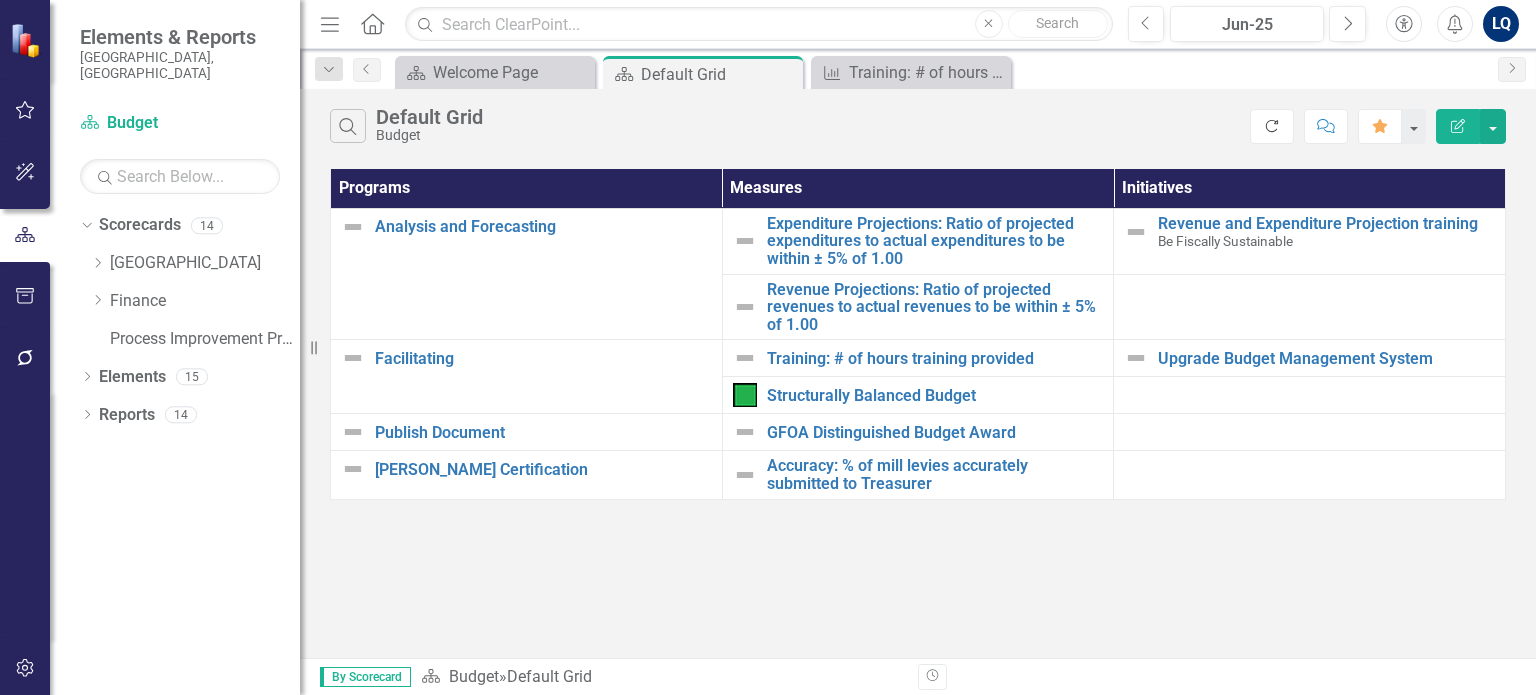click on "Refresh" at bounding box center [1272, 126] 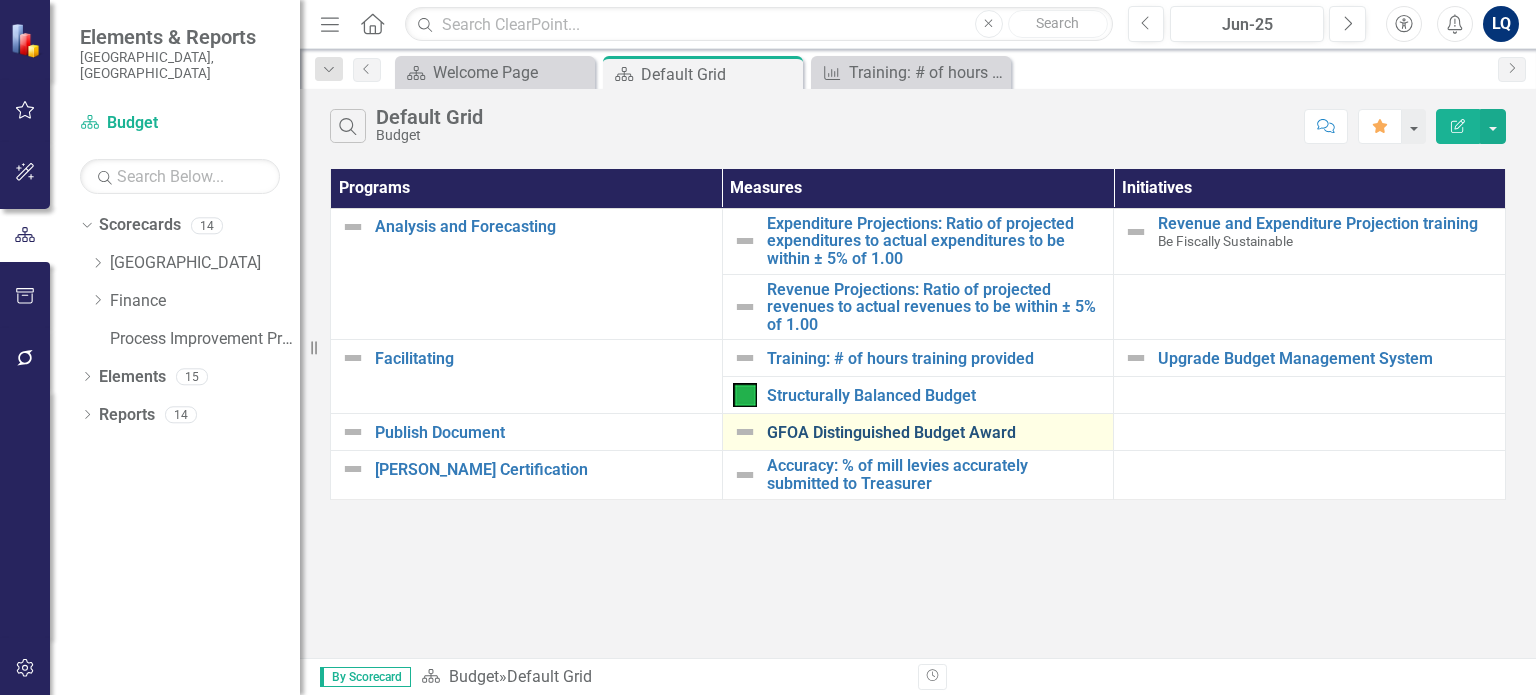 click on "GFOA Distinguished Budget Award" at bounding box center (935, 433) 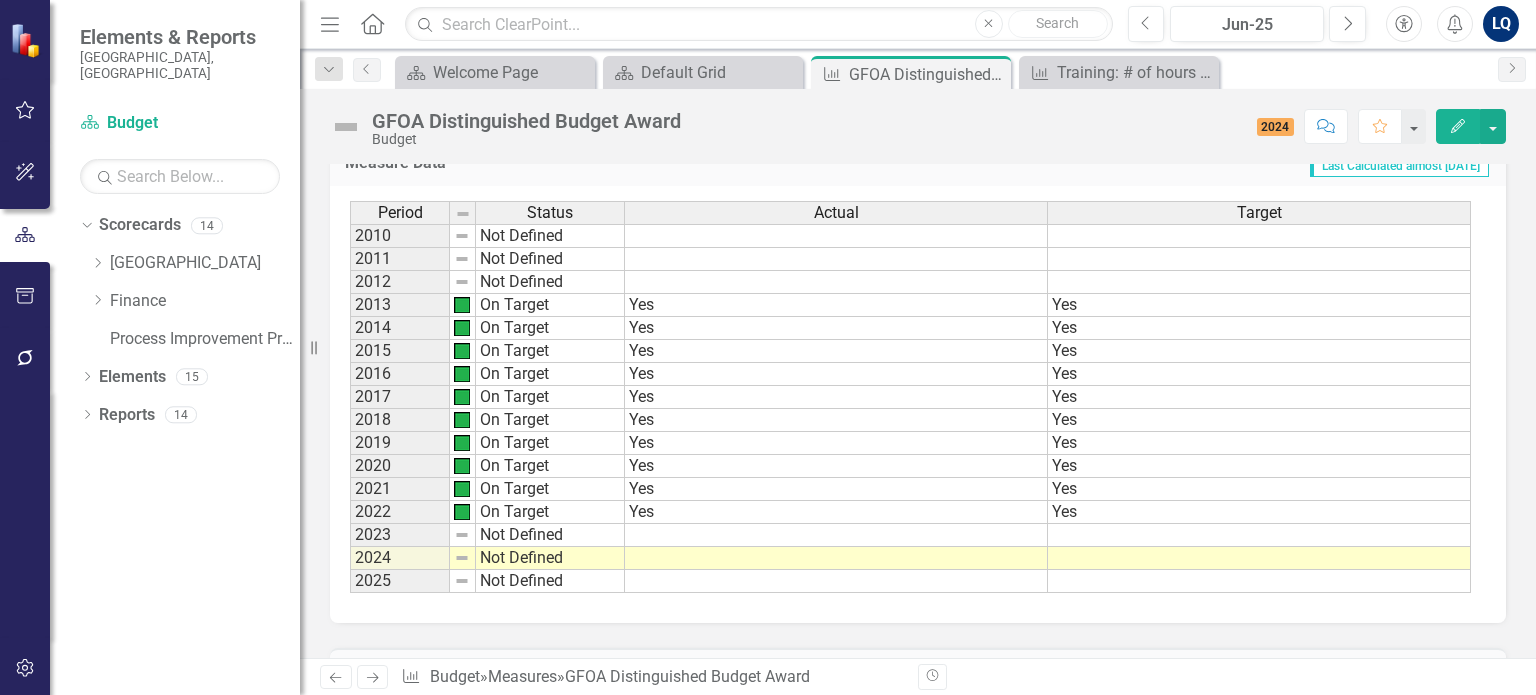scroll, scrollTop: 589, scrollLeft: 0, axis: vertical 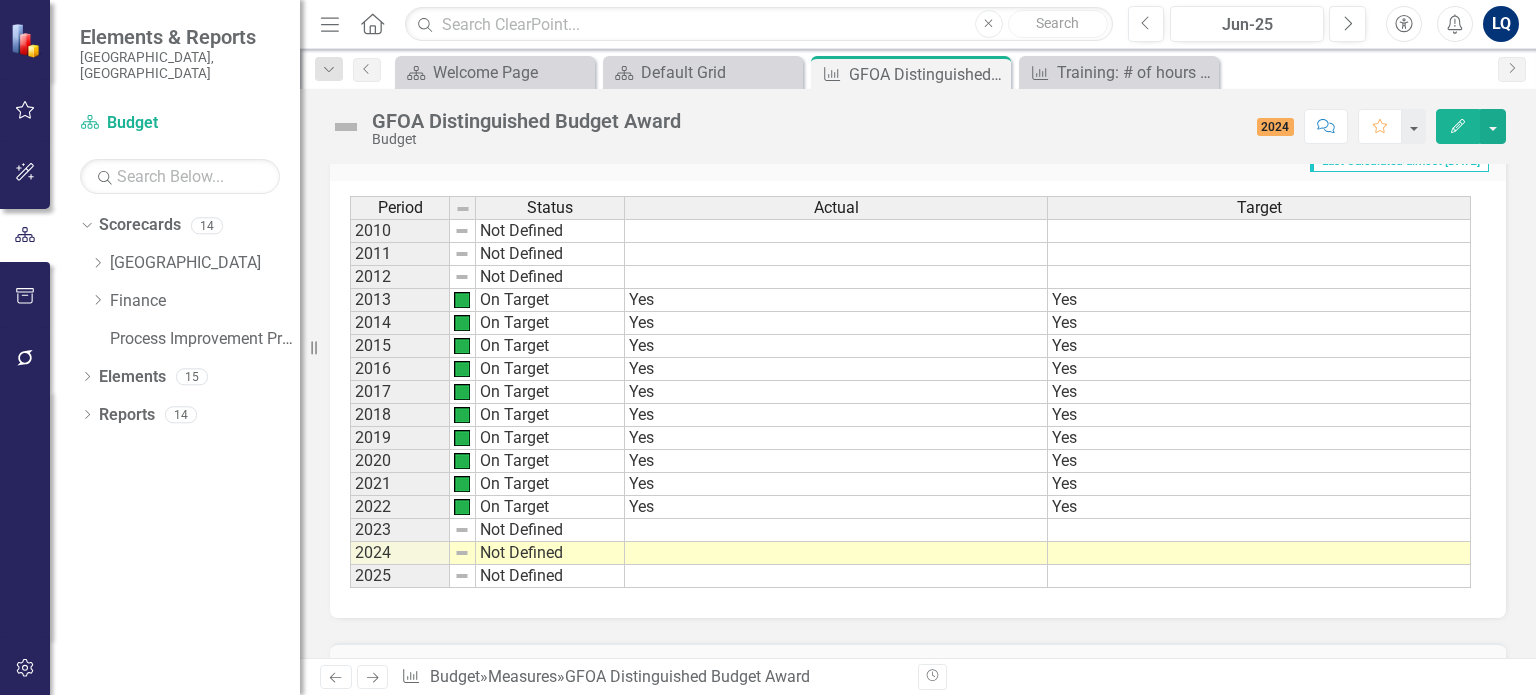 click on "Not Defined" at bounding box center [550, 530] 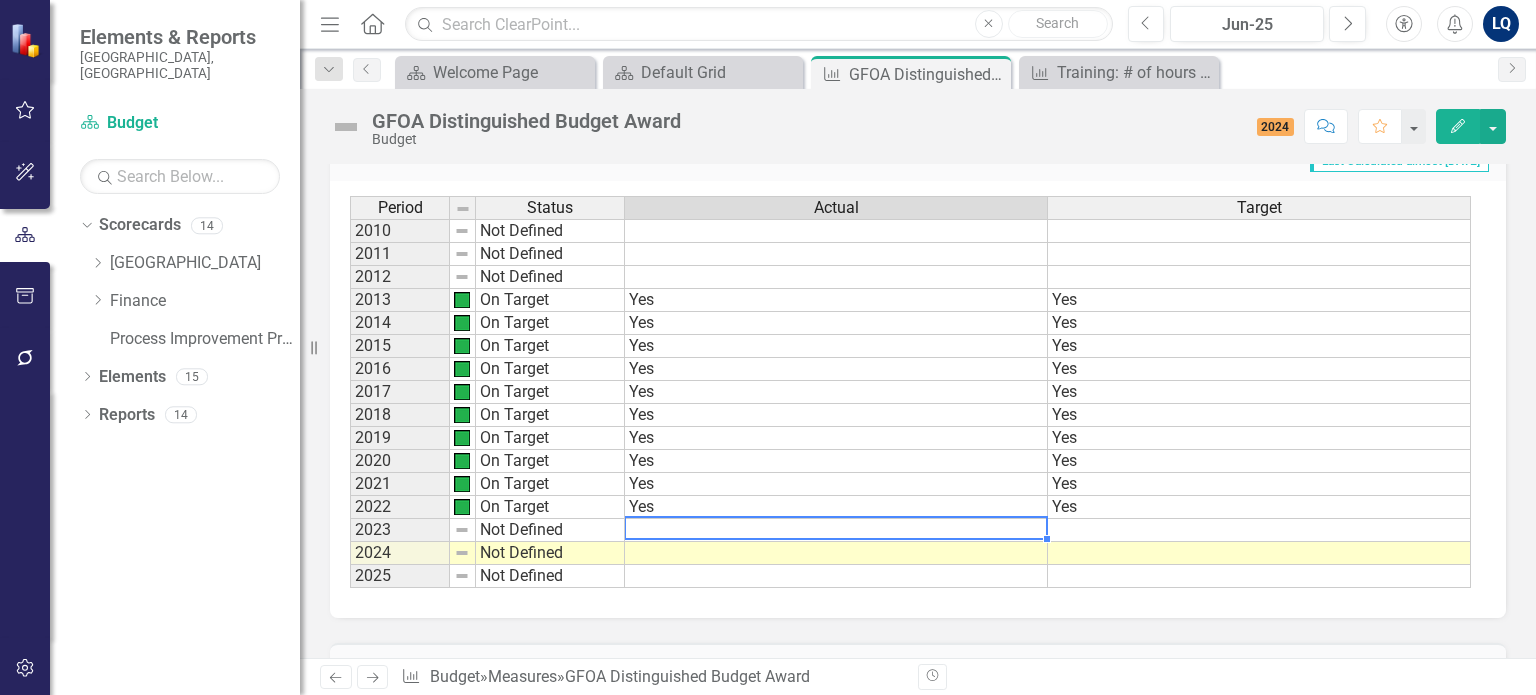 click at bounding box center (836, 530) 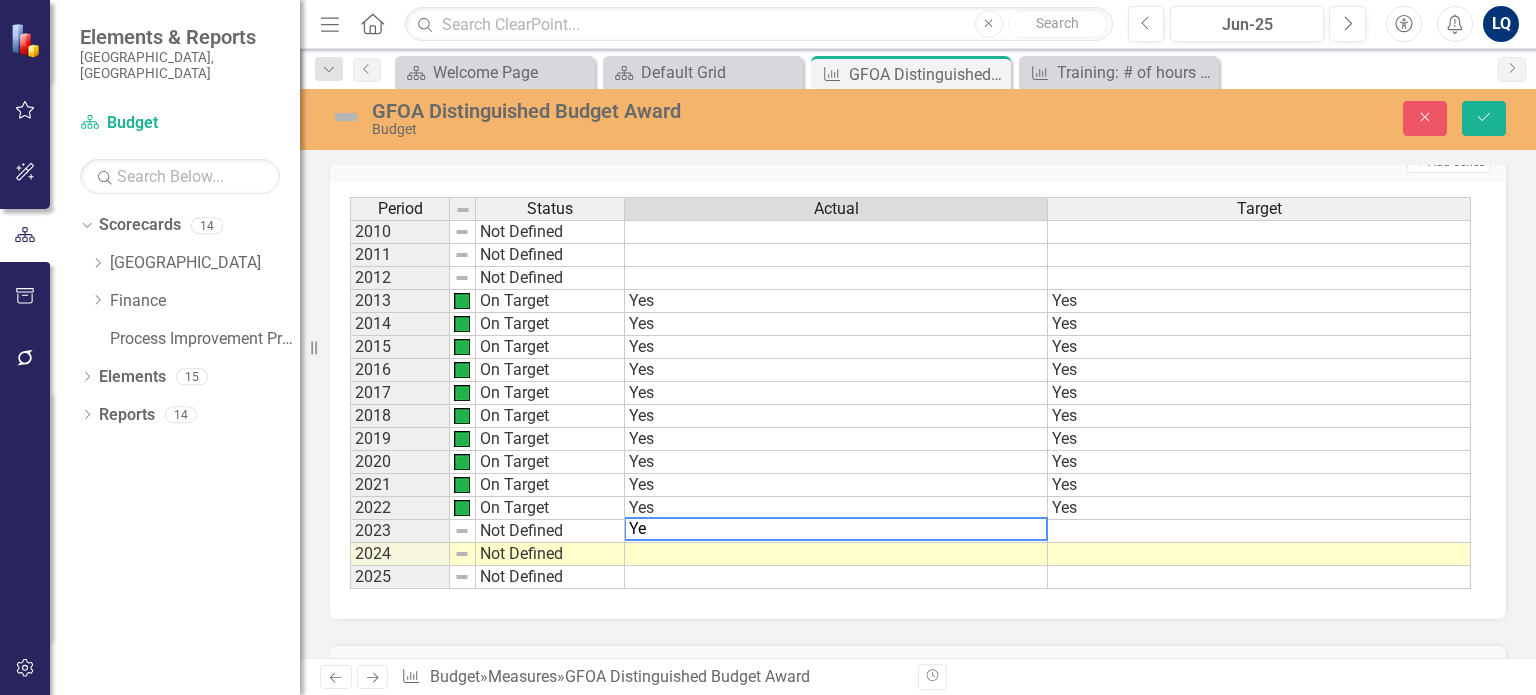 type on "Yes" 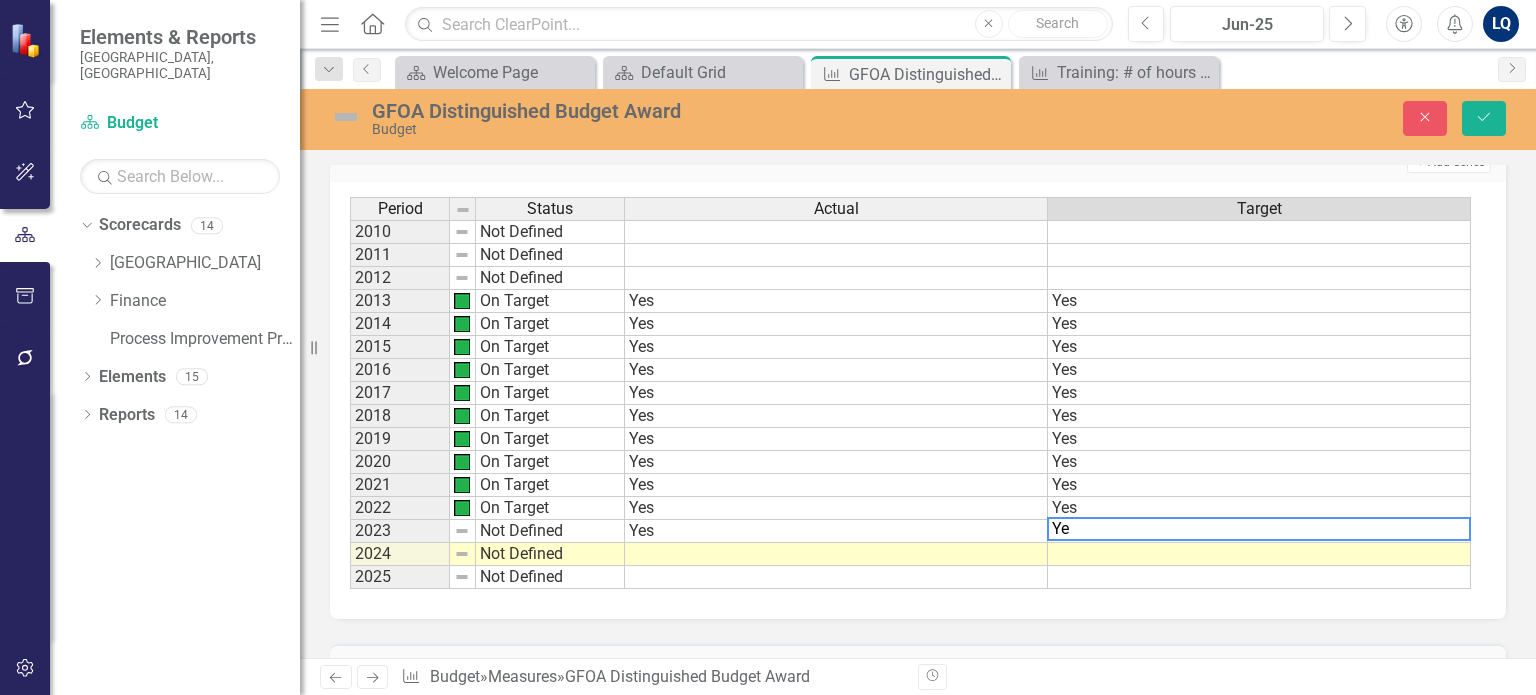 type on "Yes" 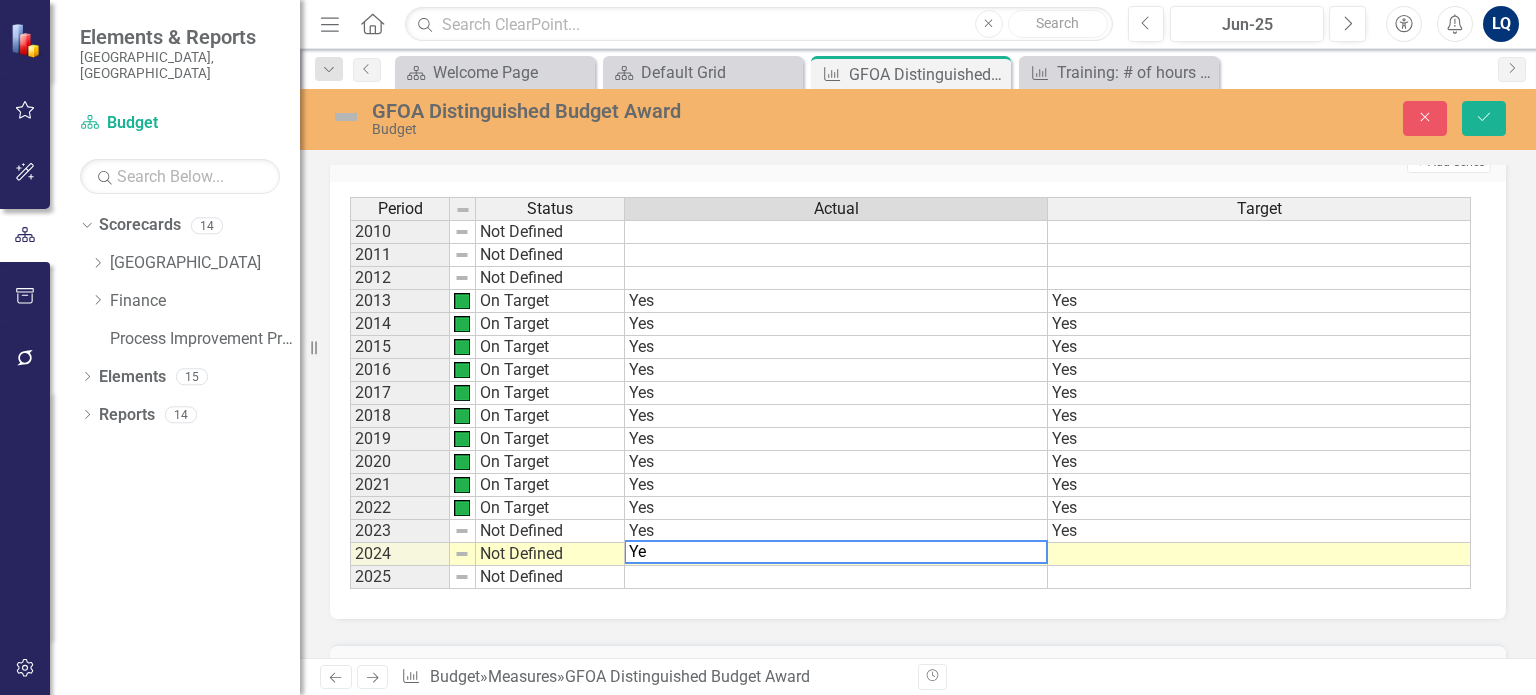 type on "Yes" 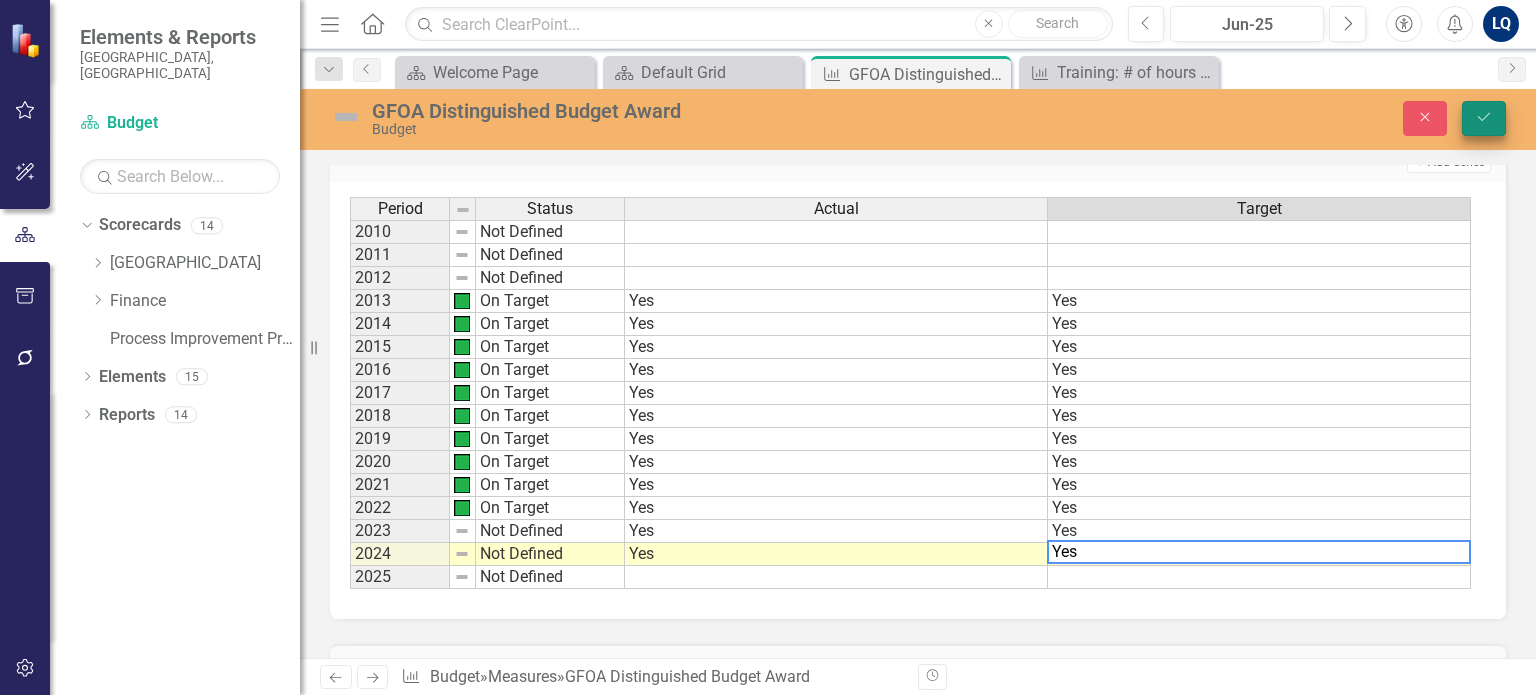 type on "Yes" 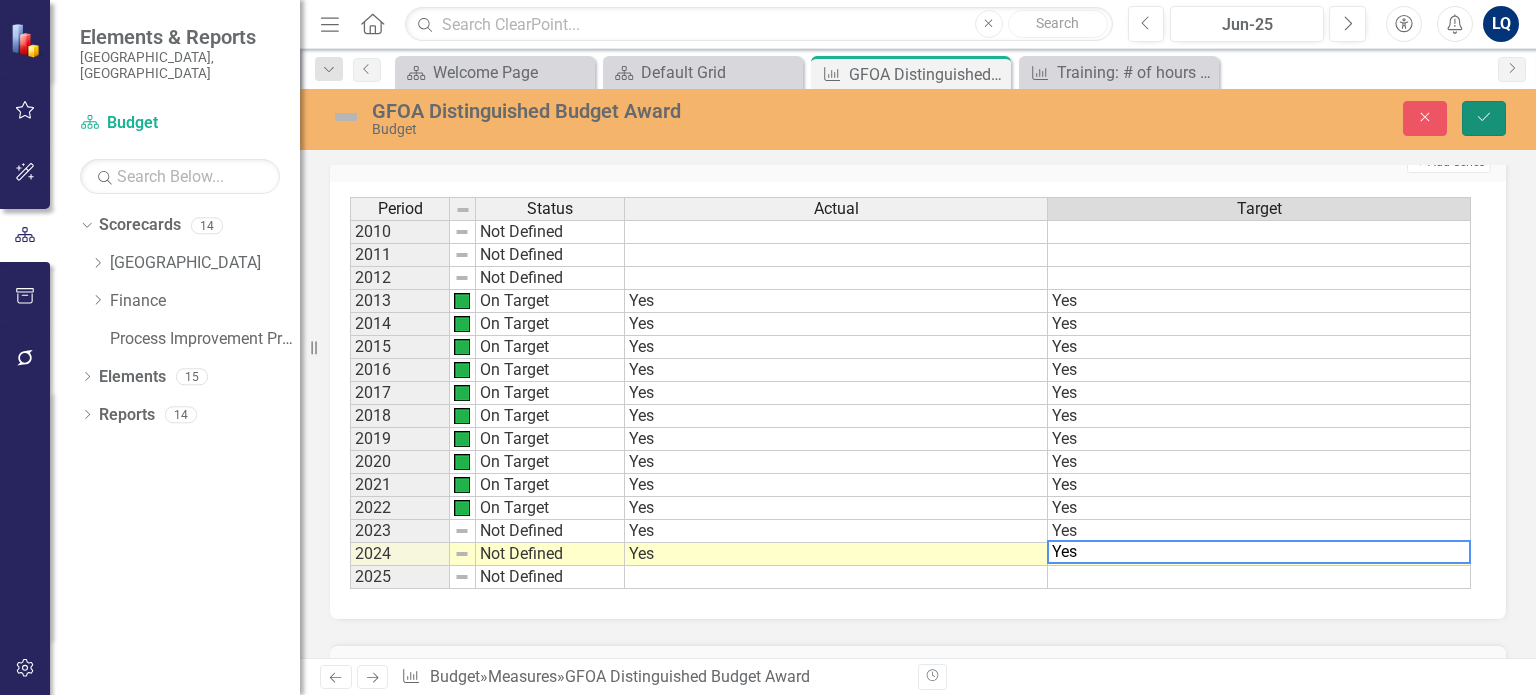 click on "Save" 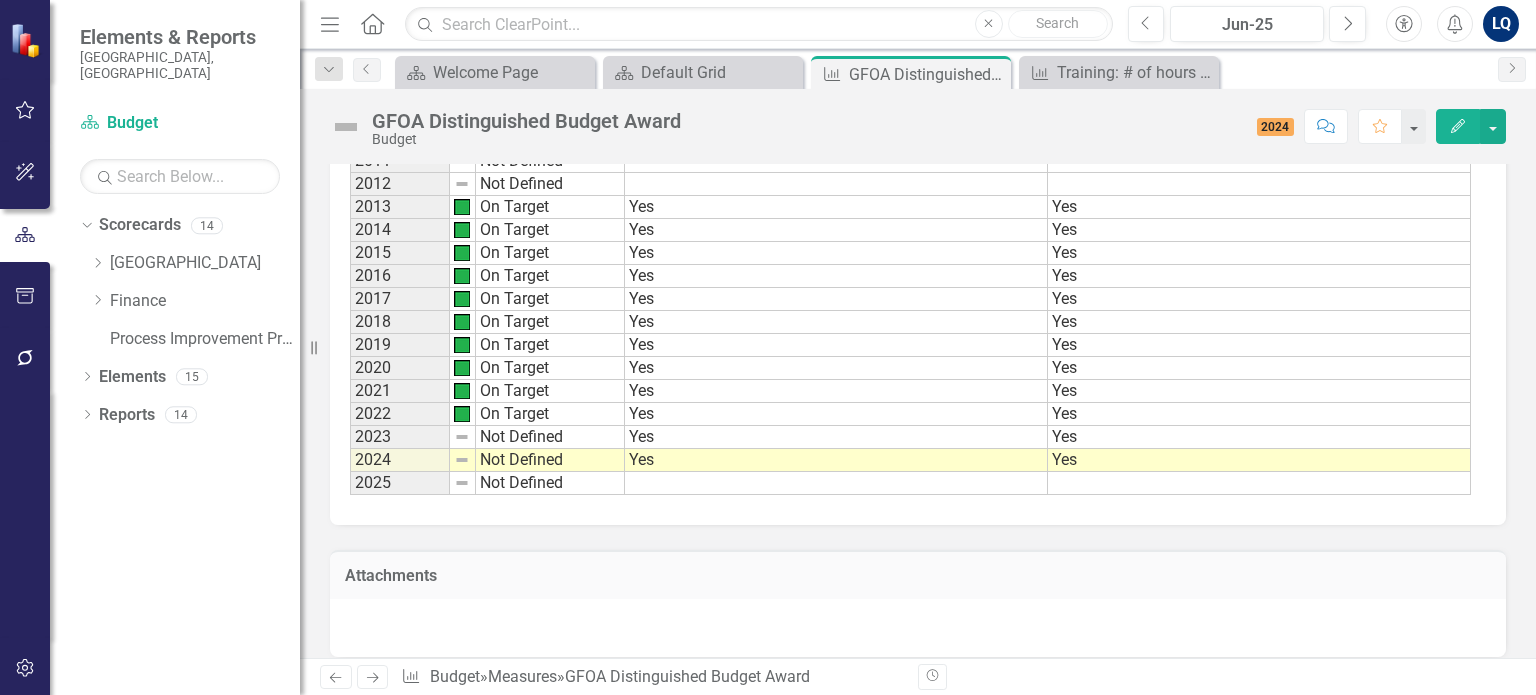 scroll, scrollTop: 819, scrollLeft: 0, axis: vertical 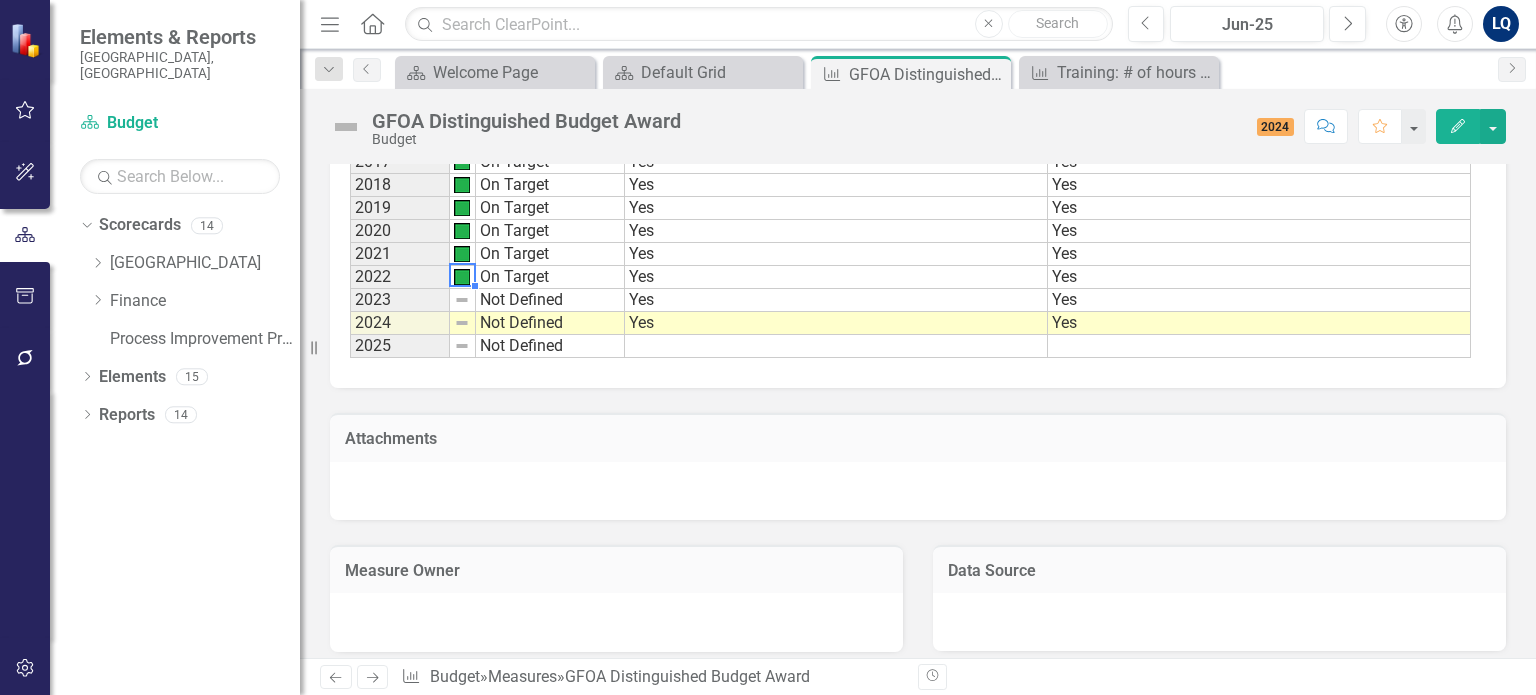 click on "Period Status 2010 Not Defined 2011 Not Defined 2012 Not Defined 2013 On Target 2014 On Target 2015 On Target 2016 On Target 2017 On Target 2018 On Target 2019 On Target 2020 On Target 2021 On Target 2022 On Target 2023 Not Defined 2024 Not Defined 2025 Not Defined" at bounding box center (350, 162) 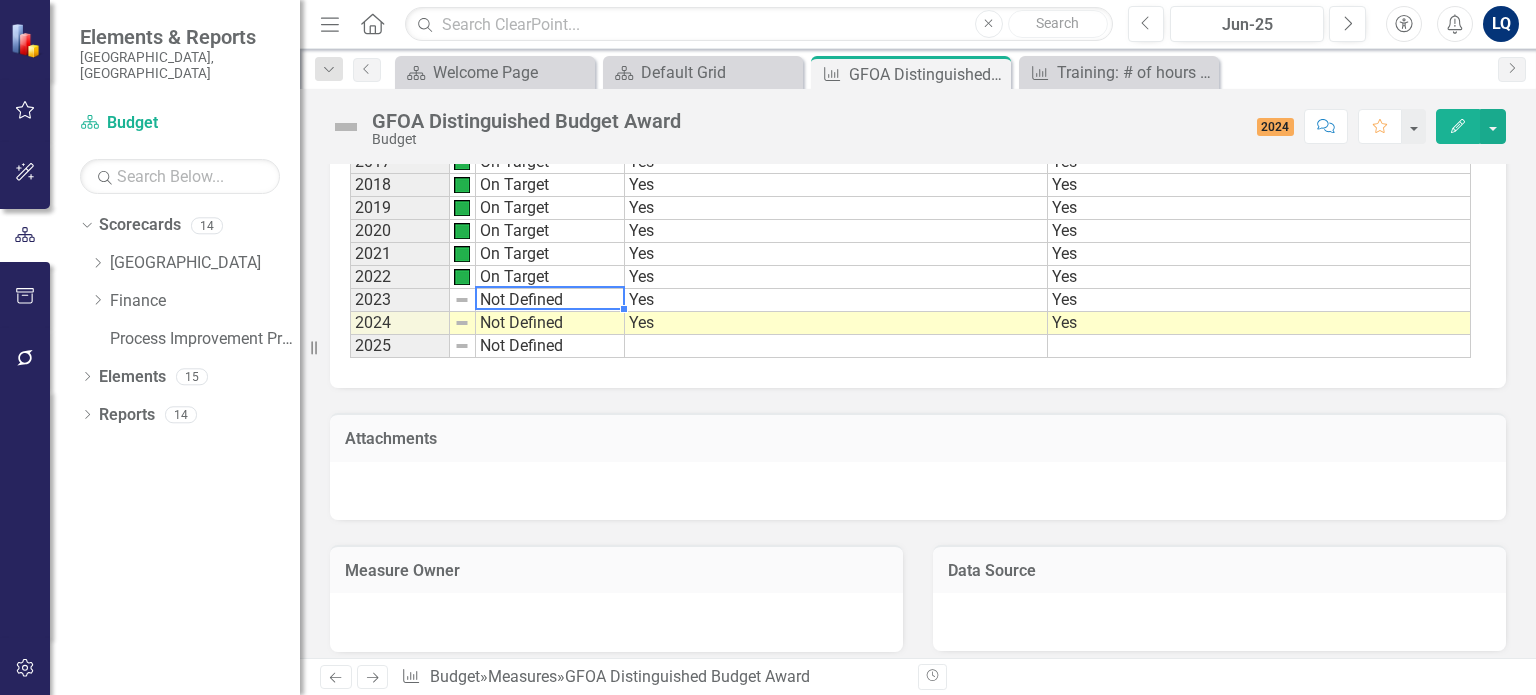 click on "Not Defined" at bounding box center [550, 300] 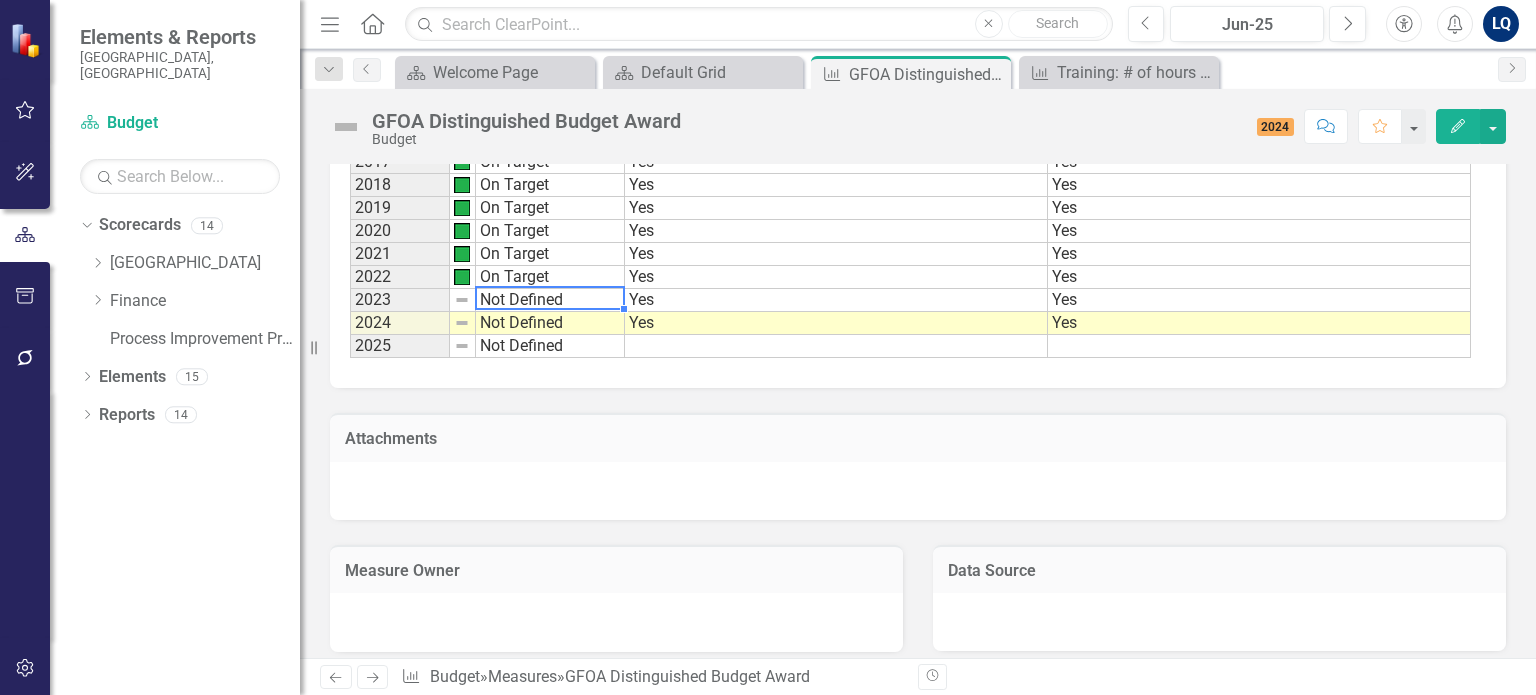 click on "Not Defined" at bounding box center (550, 300) 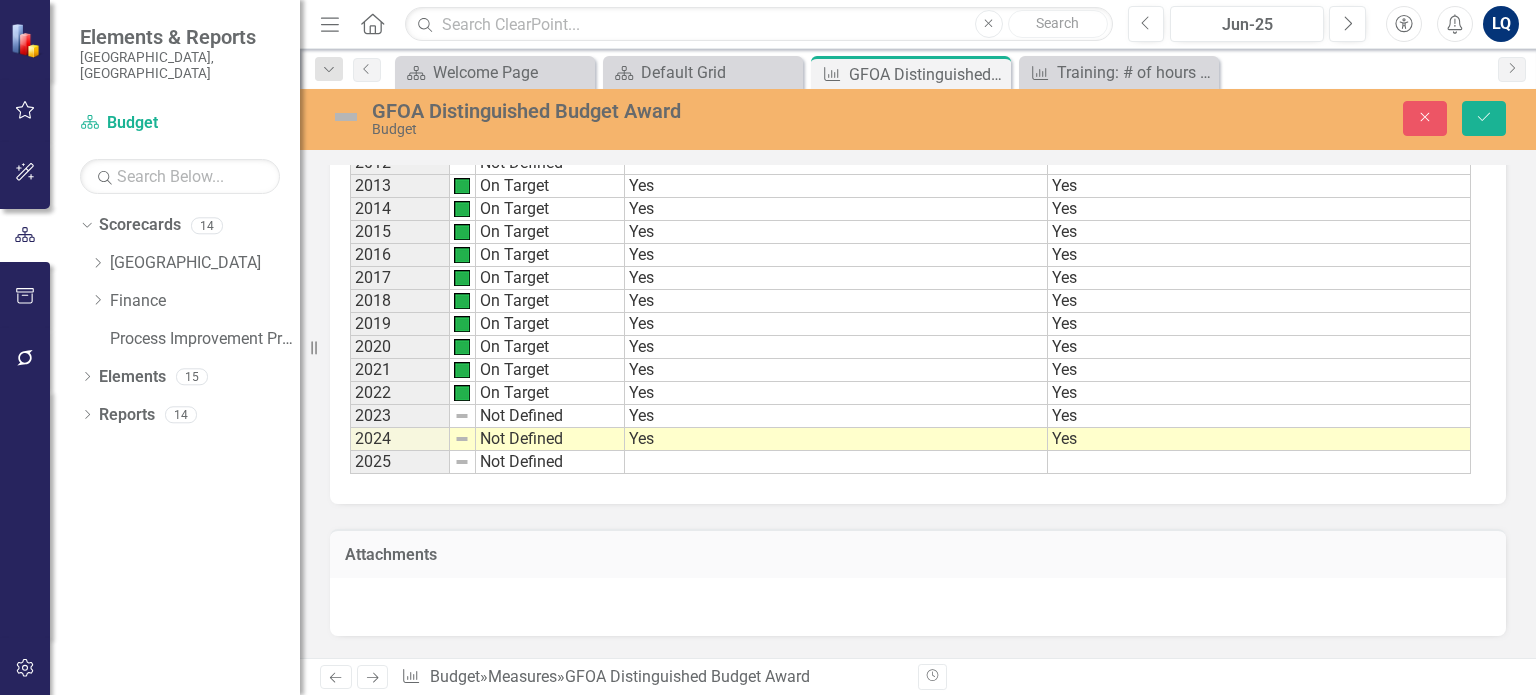 scroll, scrollTop: 700, scrollLeft: 0, axis: vertical 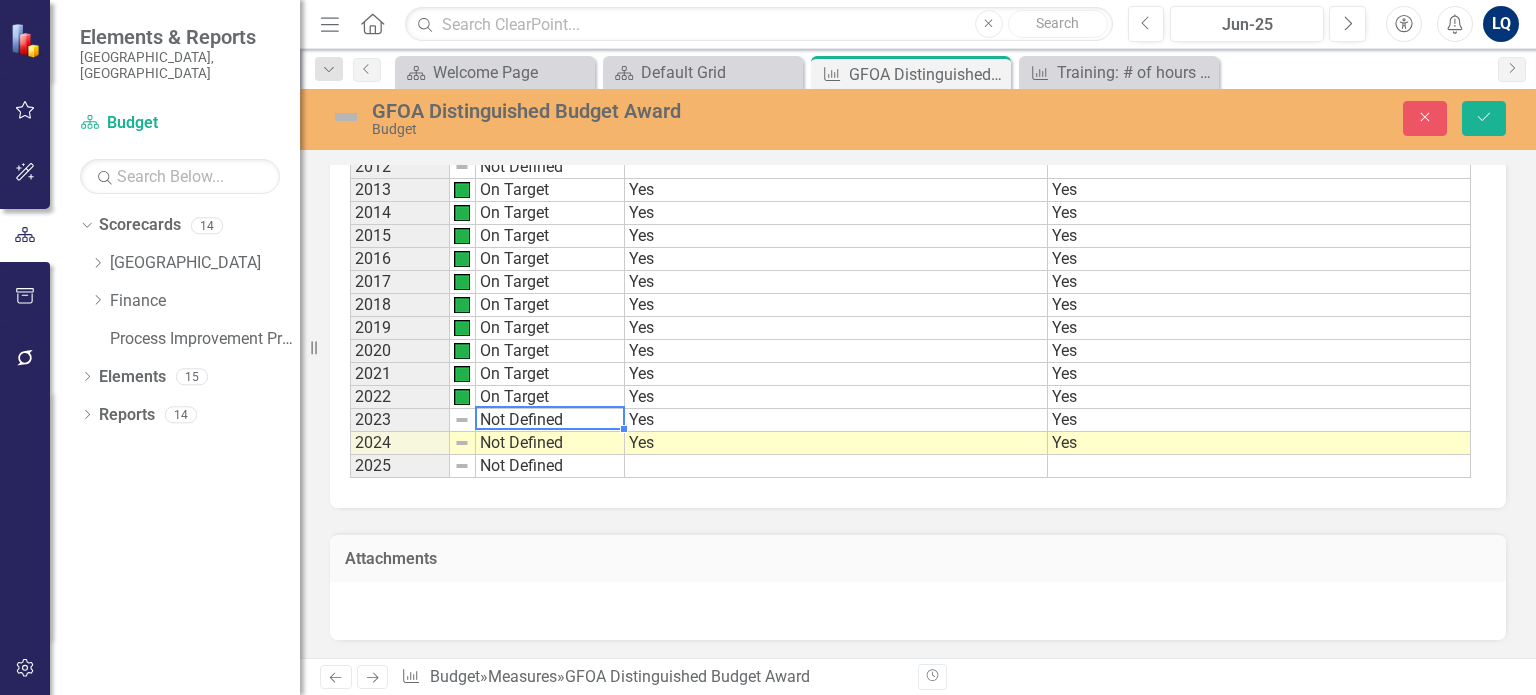 click on "Not Defined" at bounding box center [550, 420] 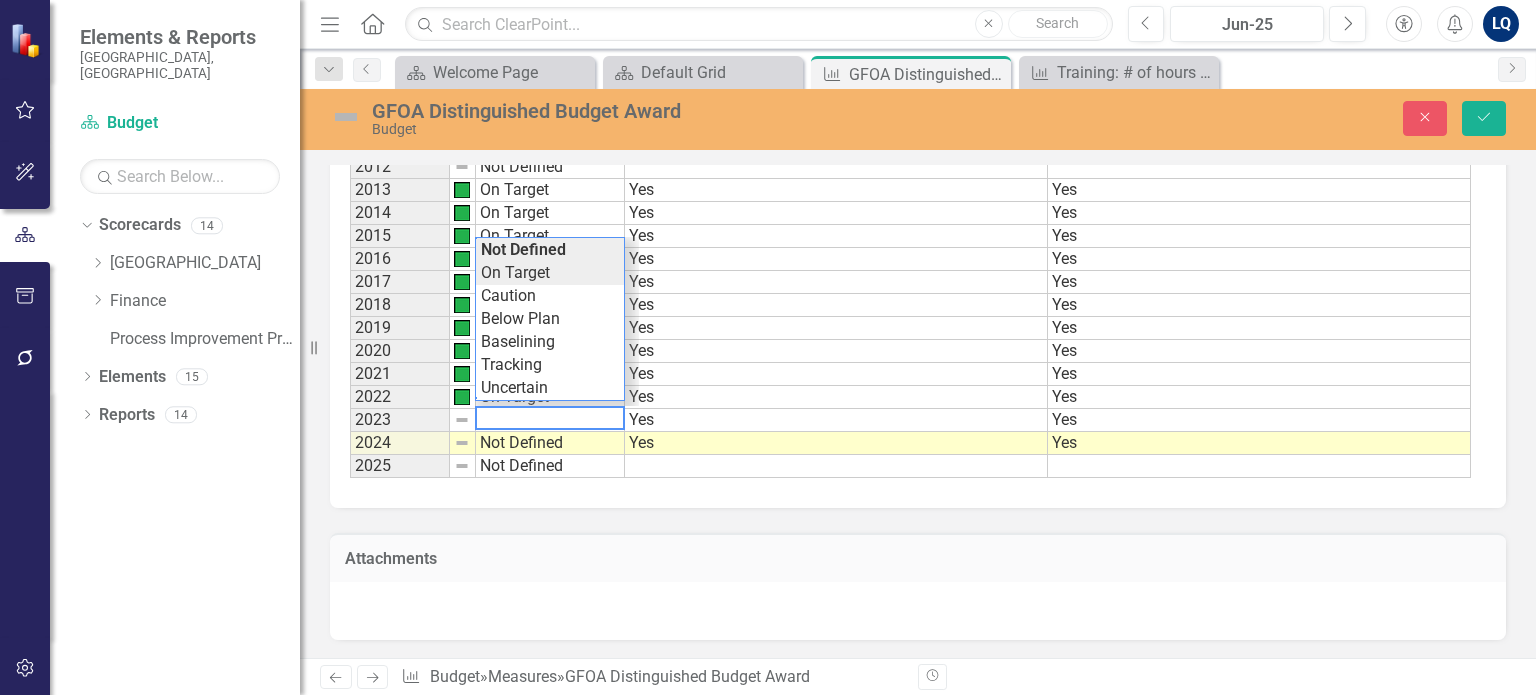 click on "Period Status Actual Target 2010 Not Defined 2011 Not Defined 2012 Not Defined 2013 On Target Yes Yes 2014 On Target Yes Yes 2015 On Target Yes Yes 2016 On Target Yes Yes 2017 On Target Yes Yes 2018 On Target Yes Yes 2019 On Target Yes Yes 2020 On Target Yes Yes 2021 On Target Yes Yes 2022 On Target Yes Yes 2023 Not Defined Yes Yes 2024 Not Defined Yes Yes 2025 Not Defined Period Status Actual Target Period Status 2010 Not Defined 2011 Not Defined 2012 Not Defined 2013 On Target 2014 On Target 2015 On Target 2016 On Target 2017 On Target 2018 On Target 2019 On Target 2020 On Target 2021 On Target 2022 On Target 2023 Not Defined 2024 Not Defined 2025 Not Defined Period Status Not Defined On Target Caution Below Plan Baselining Tracking Uncertain" at bounding box center (910, 282) 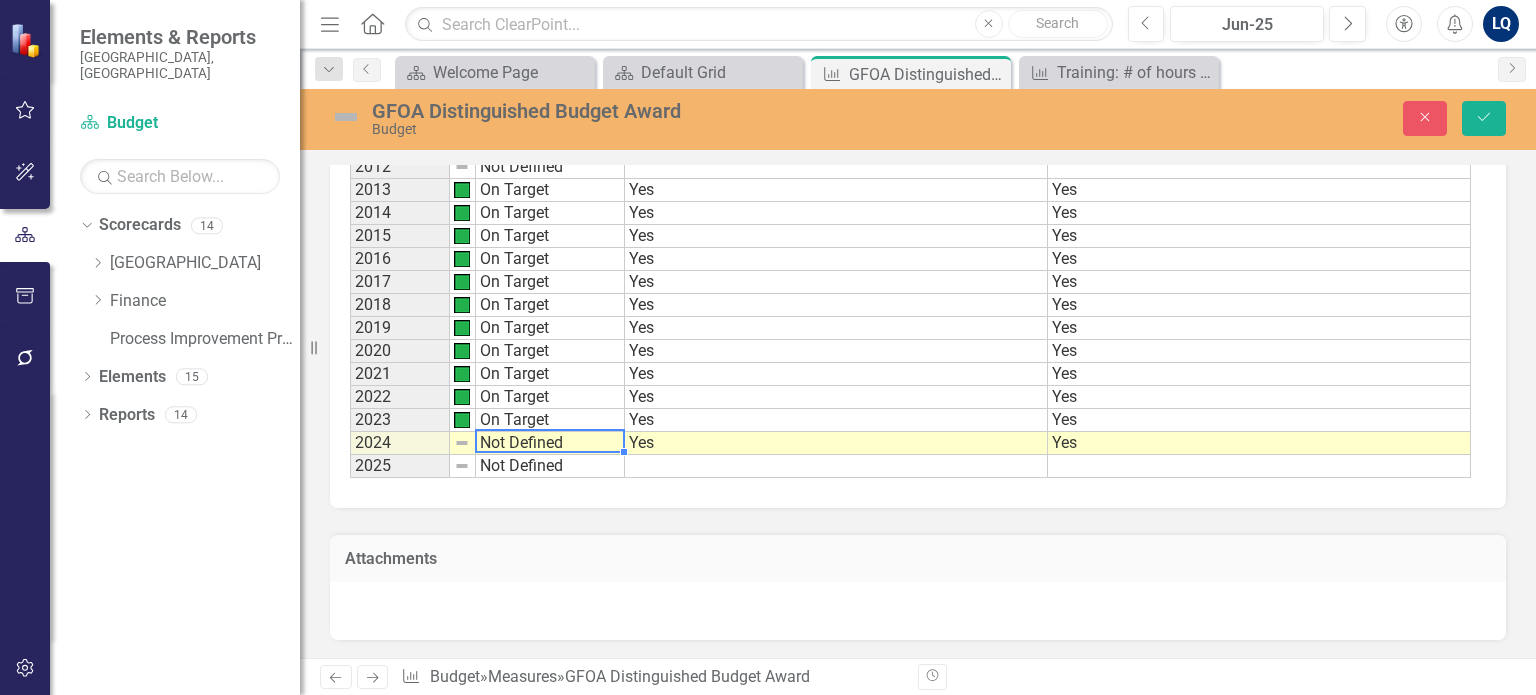 click on "Not Defined" at bounding box center (550, 443) 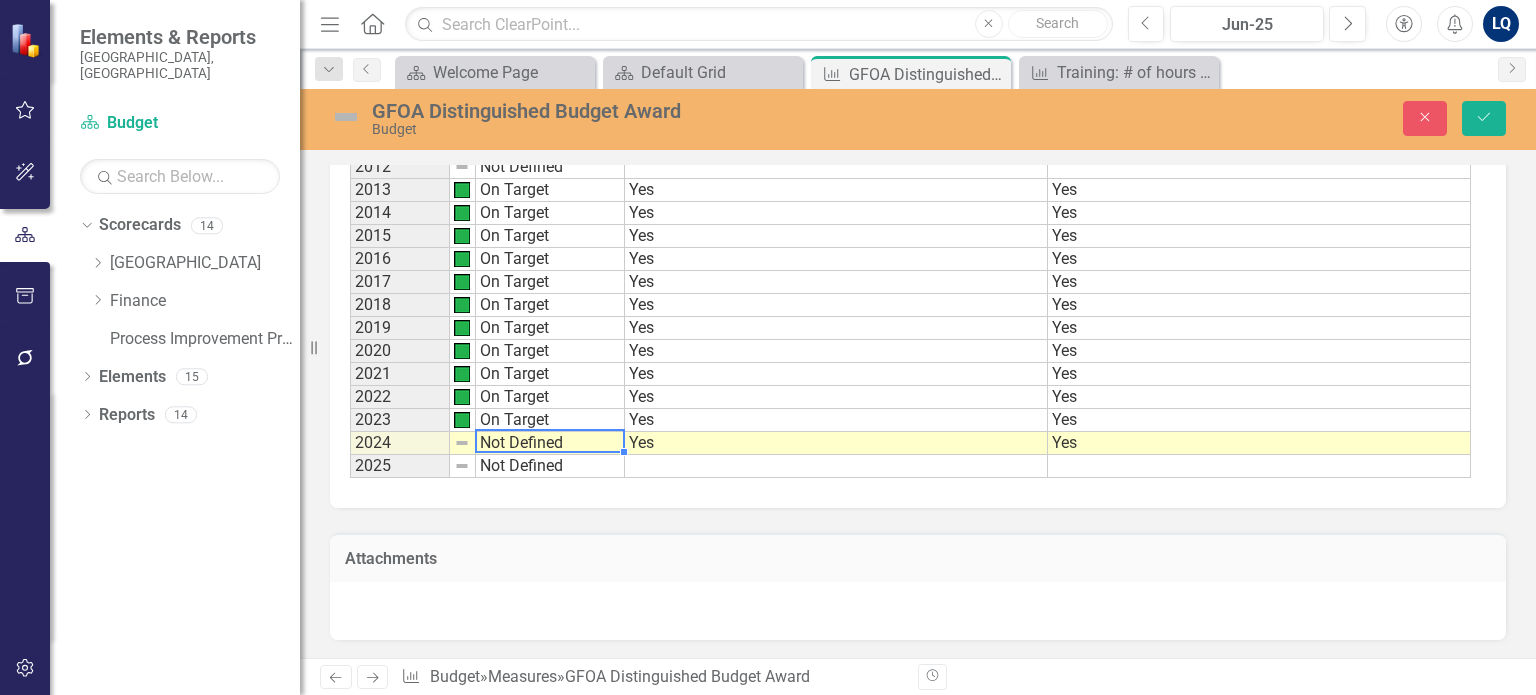 click on "Not Defined" at bounding box center [550, 443] 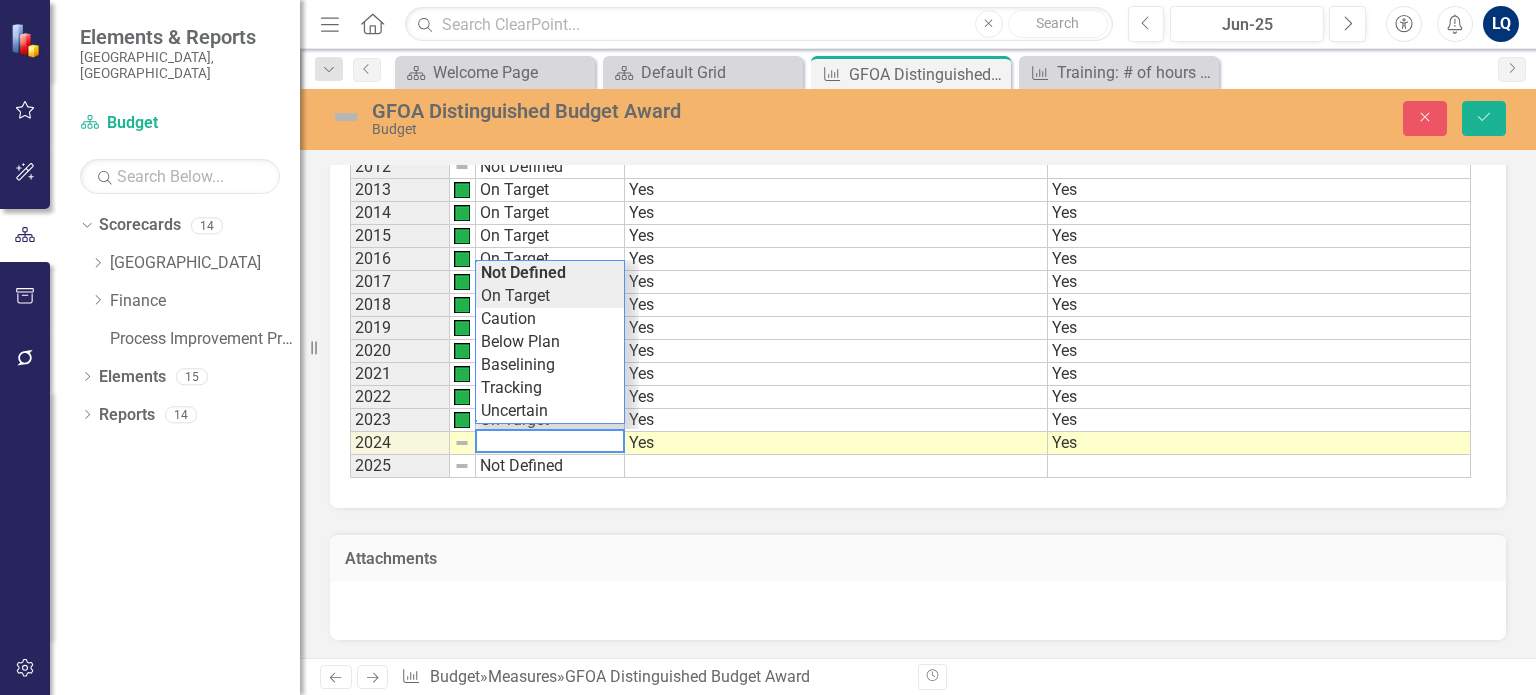 click on "Period Status Actual Target 2010 Not Defined 2011 Not Defined 2012 Not Defined 2013 On Target Yes Yes 2014 On Target Yes Yes 2015 On Target Yes Yes 2016 On Target Yes Yes 2017 On Target Yes Yes 2018 On Target Yes Yes 2019 On Target Yes Yes 2020 On Target Yes Yes 2021 On Target Yes Yes 2022 On Target Yes Yes 2023 On Target Yes Yes 2024 Not Defined Yes Yes 2025 Not Defined Period Status Actual Target Period Status 2010 Not Defined 2011 Not Defined 2012 Not Defined 2013 On Target 2014 On Target 2015 On Target 2016 On Target 2017 On Target 2018 On Target 2019 On Target 2020 On Target 2021 On Target 2022 On Target 2023 On Target 2024 Not Defined 2025 Not Defined Period Status Not Defined On Target Caution Below Plan Baselining Tracking Uncertain" at bounding box center [910, 282] 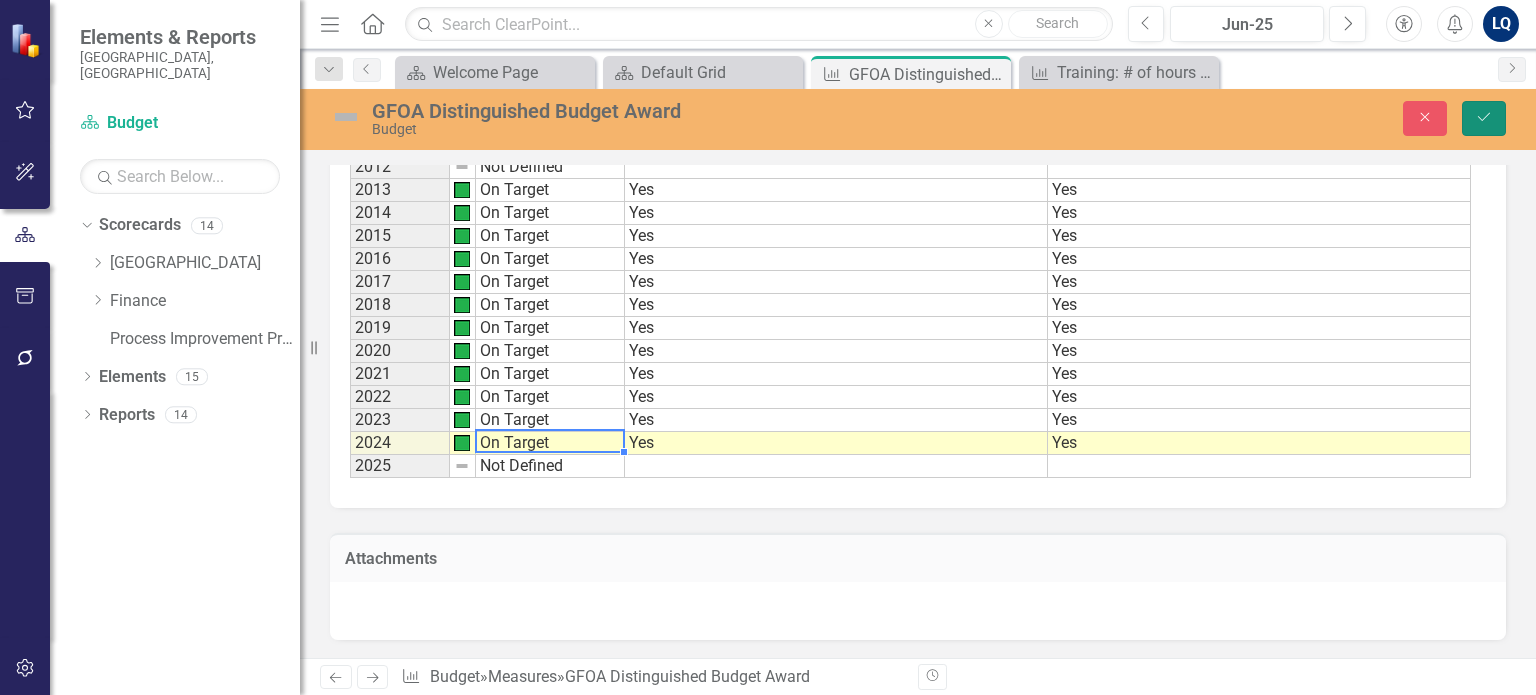 click on "Save" 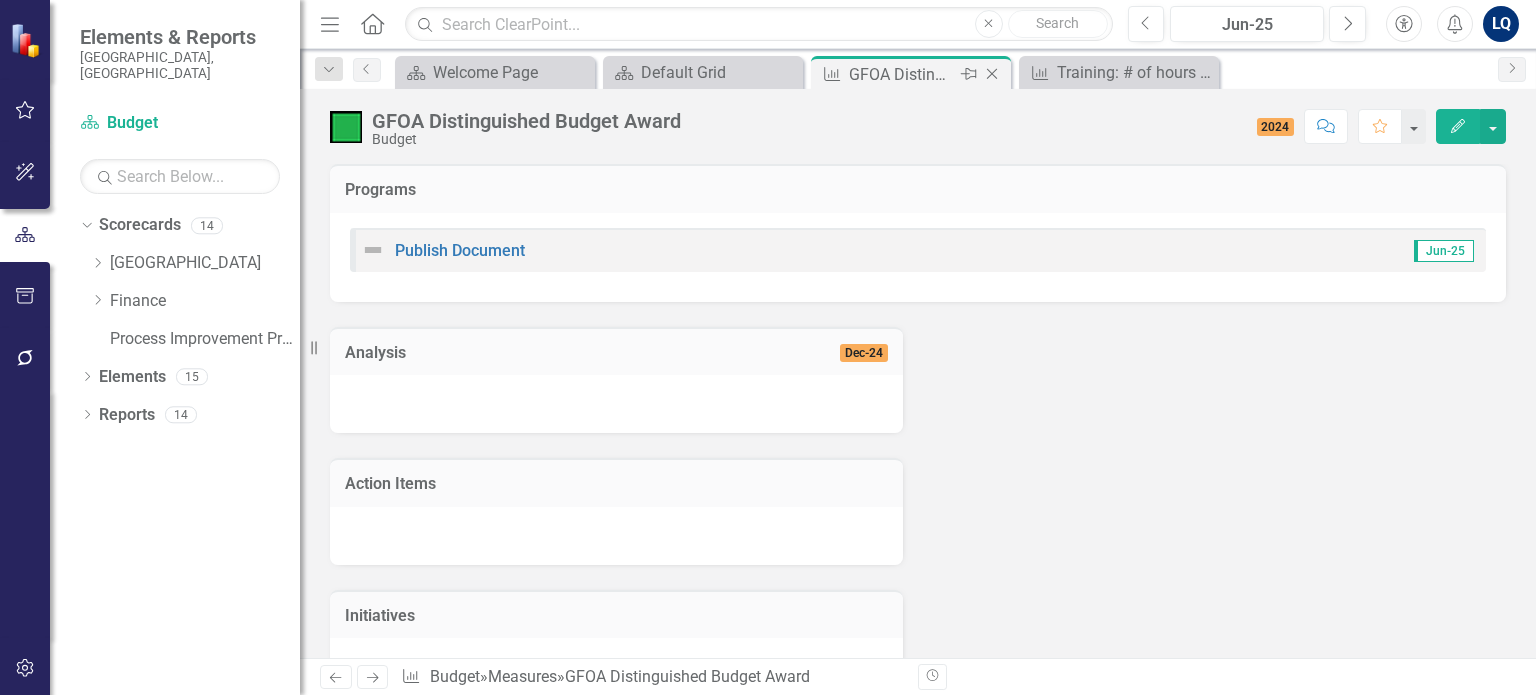 click on "Close" 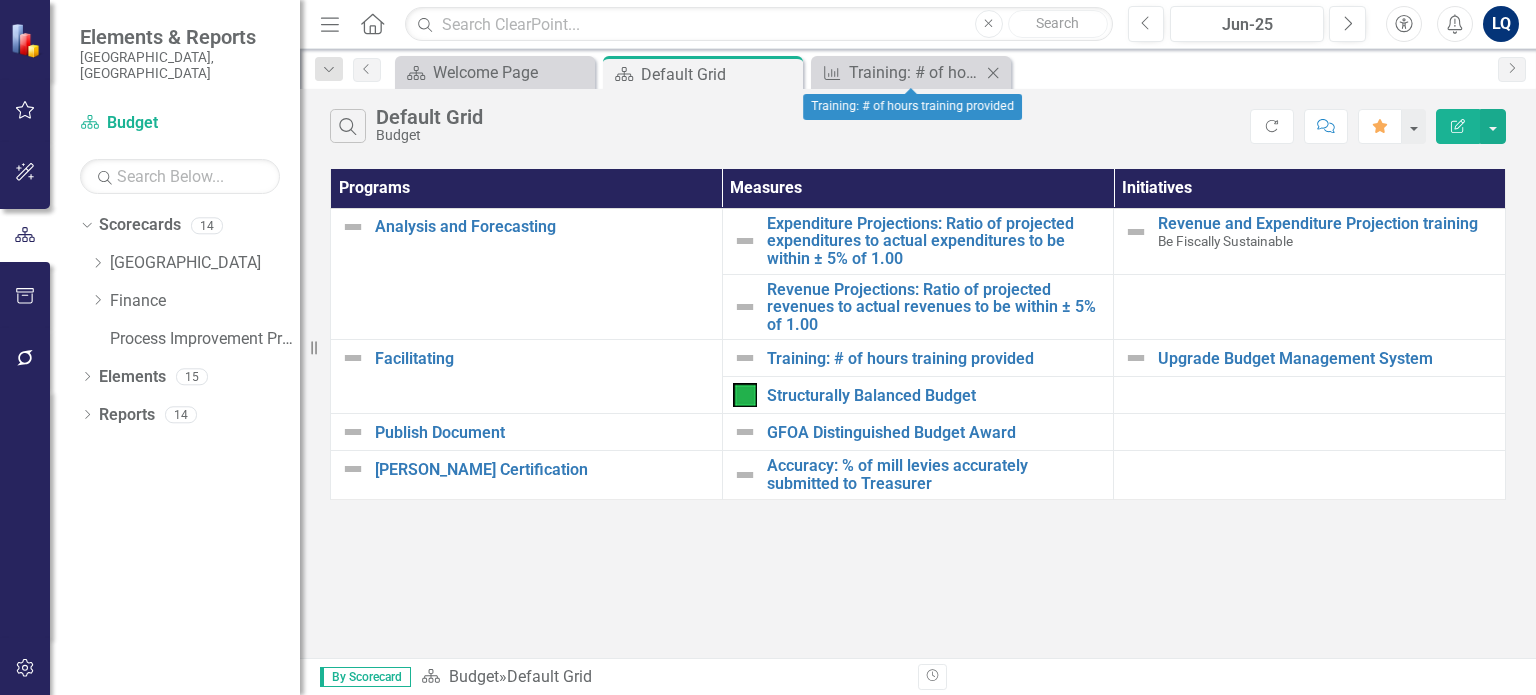 click on "Close" 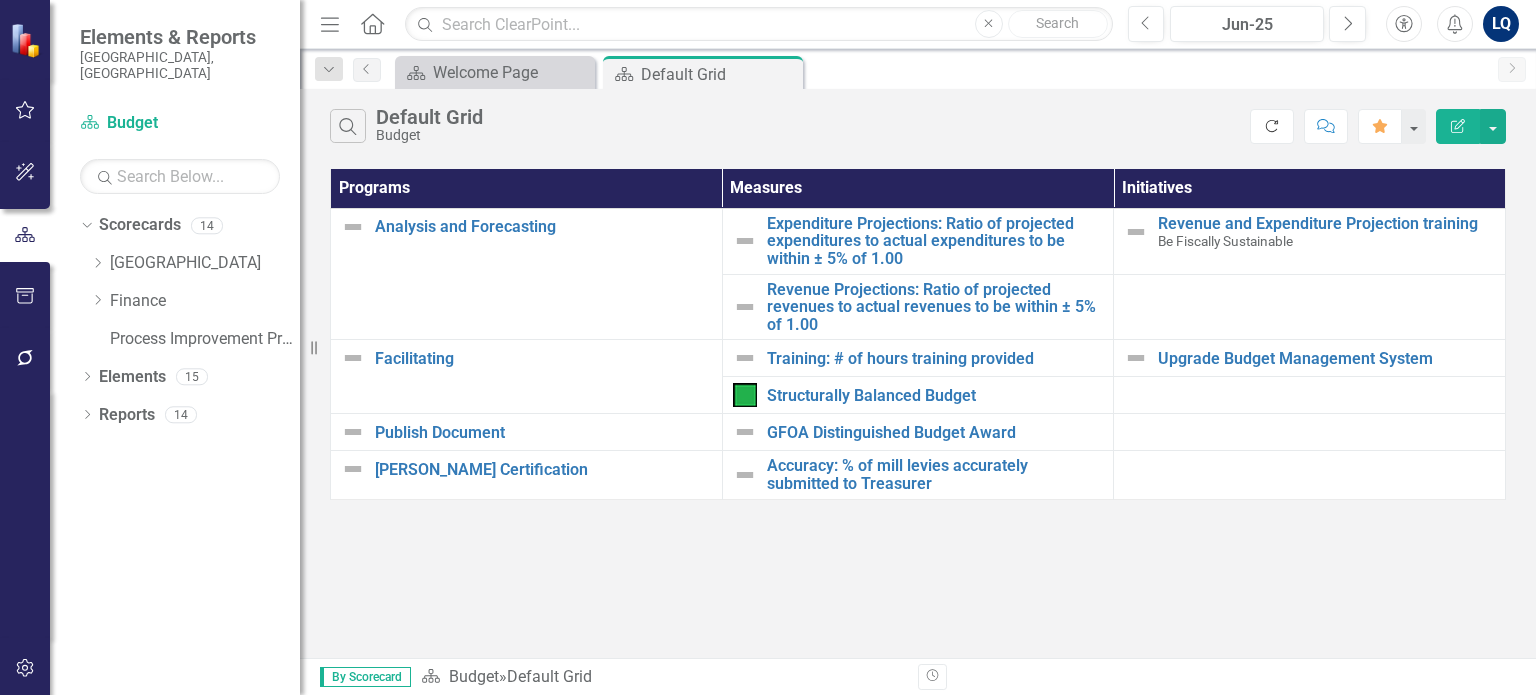 click on "Refresh" 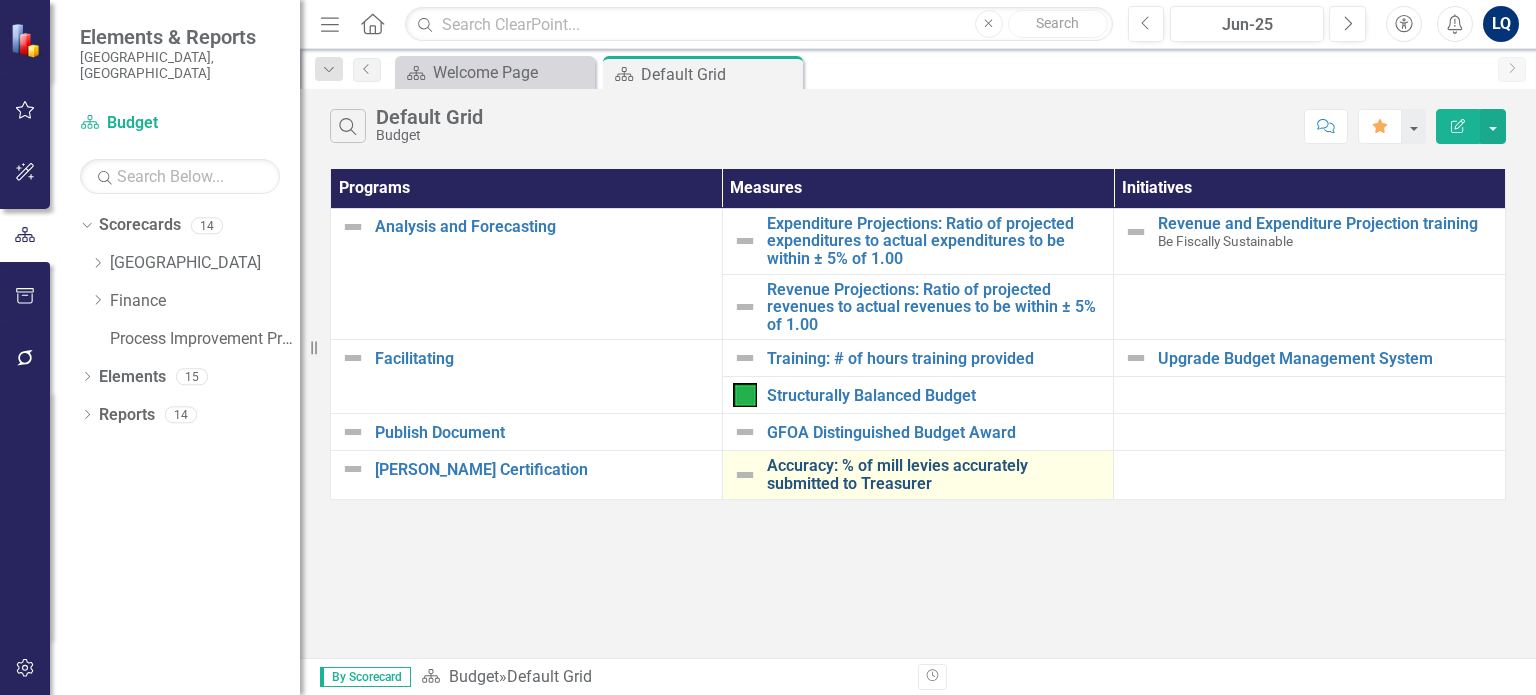 click on "Accuracy: % of mill levies accurately submitted to Treasurer" at bounding box center (935, 474) 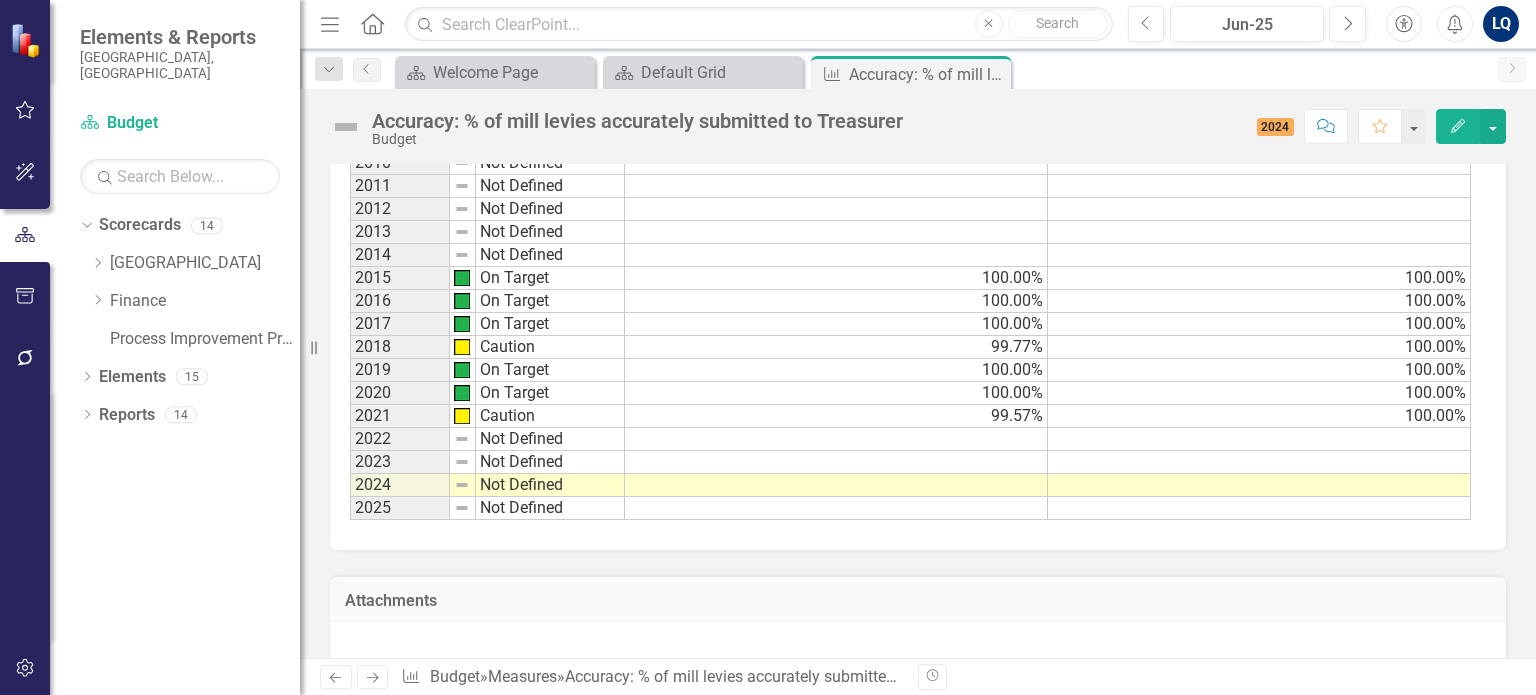 scroll, scrollTop: 663, scrollLeft: 0, axis: vertical 